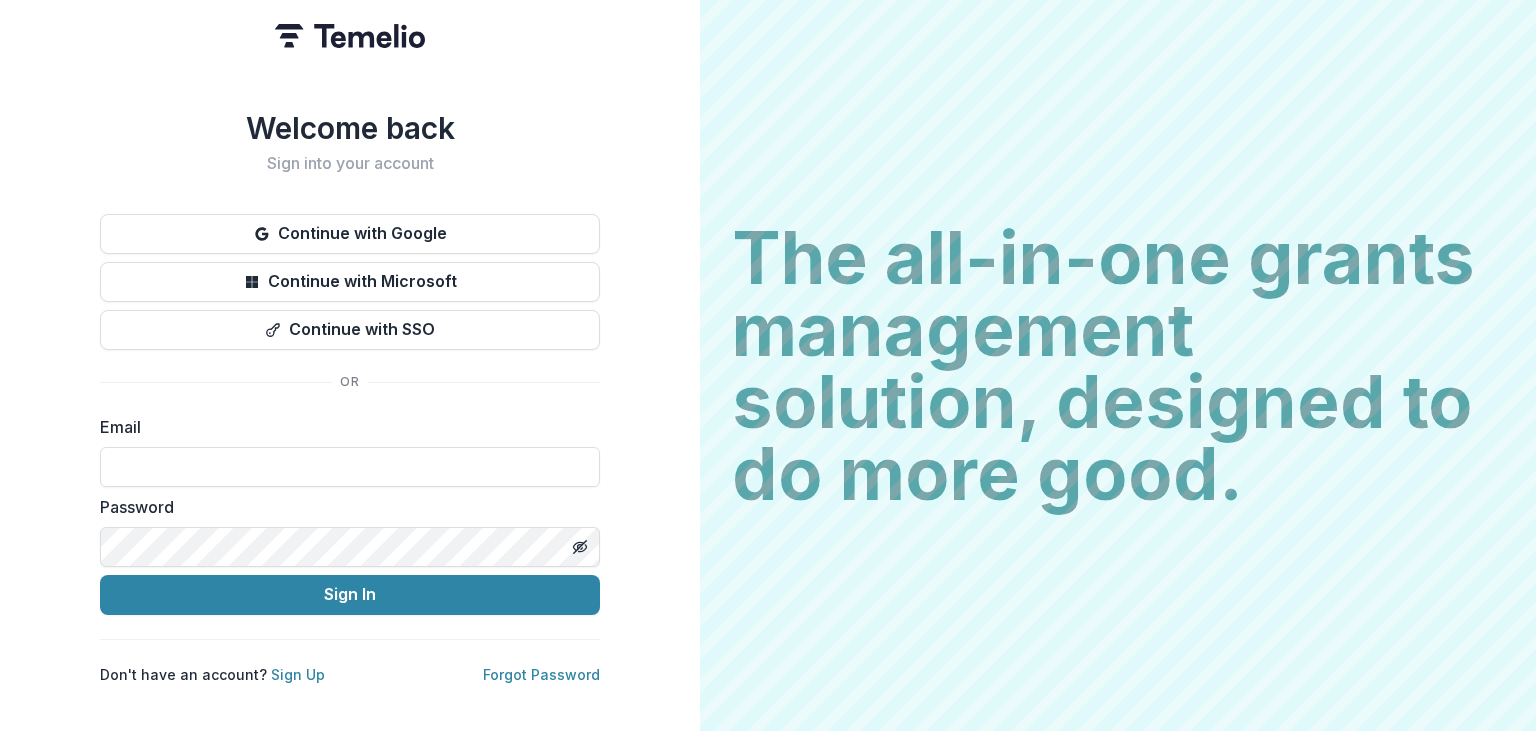 scroll, scrollTop: 0, scrollLeft: 0, axis: both 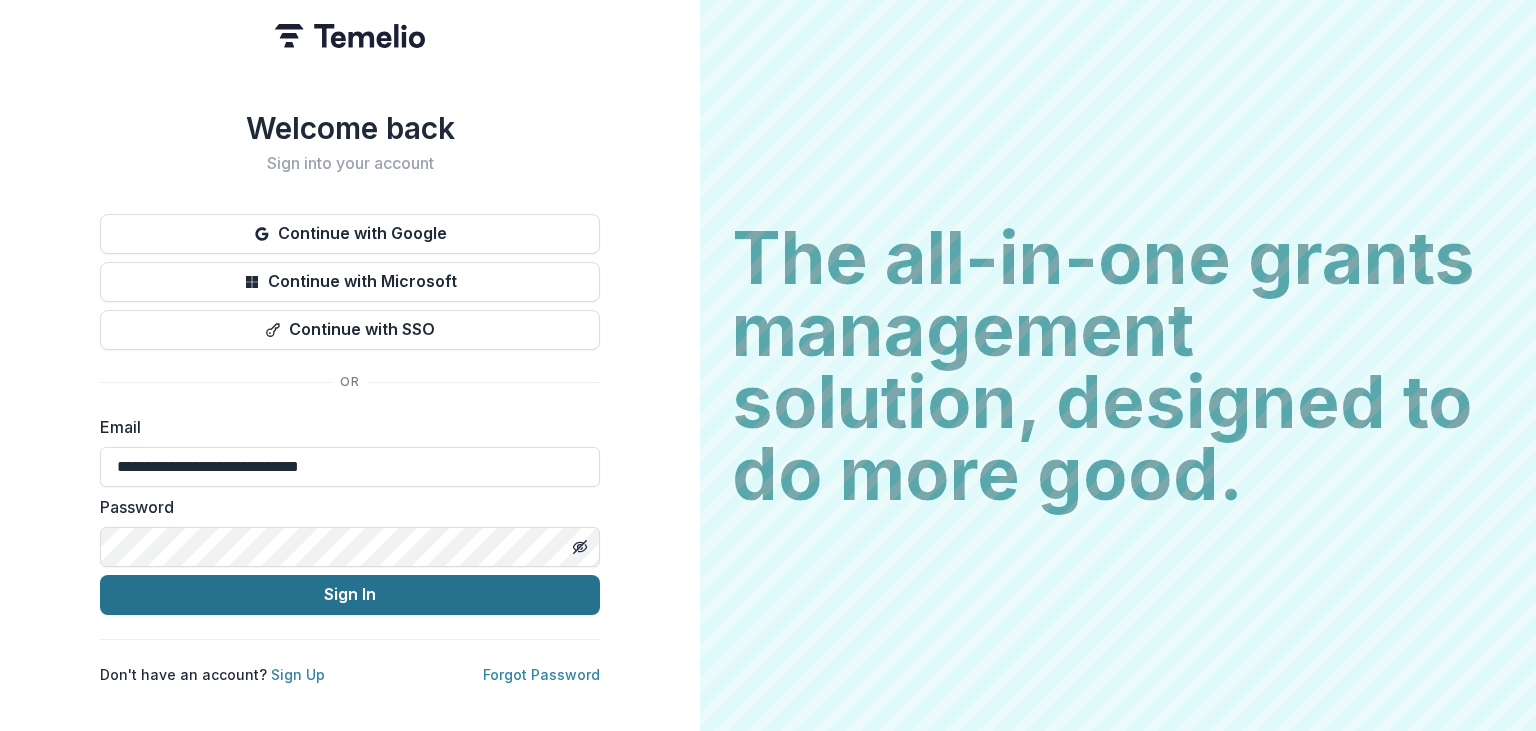click on "Sign In" at bounding box center (350, 595) 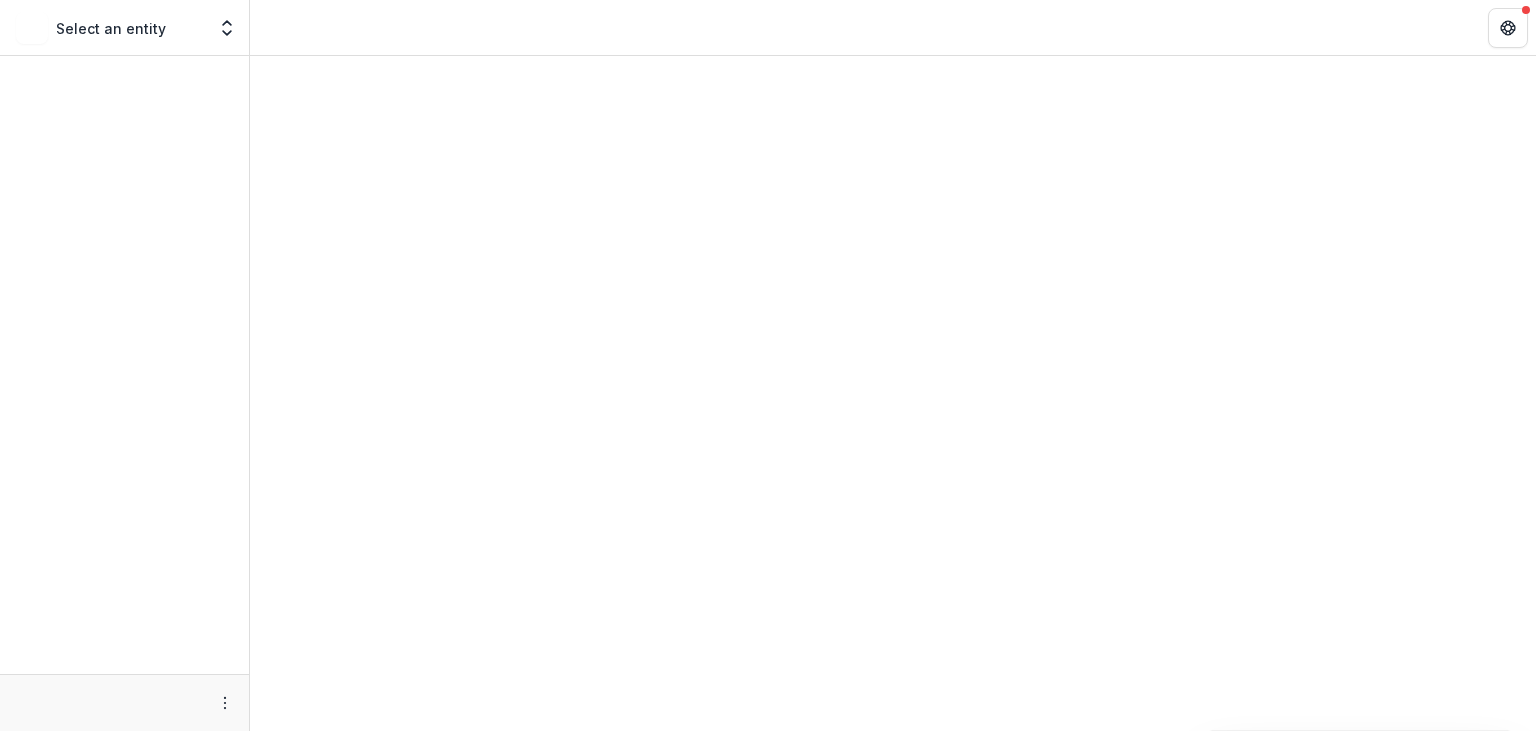 scroll, scrollTop: 0, scrollLeft: 0, axis: both 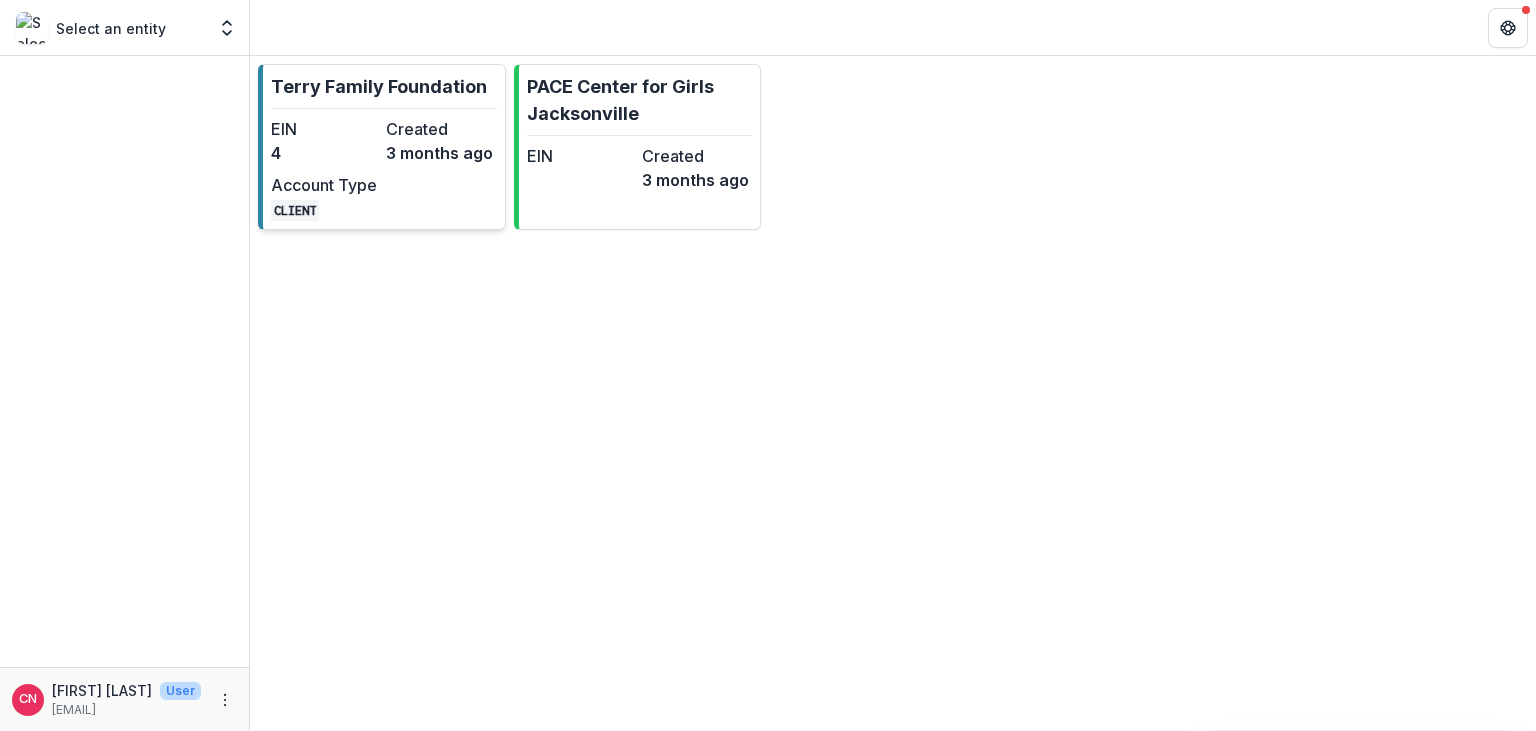 click on "EIN" at bounding box center [324, 129] 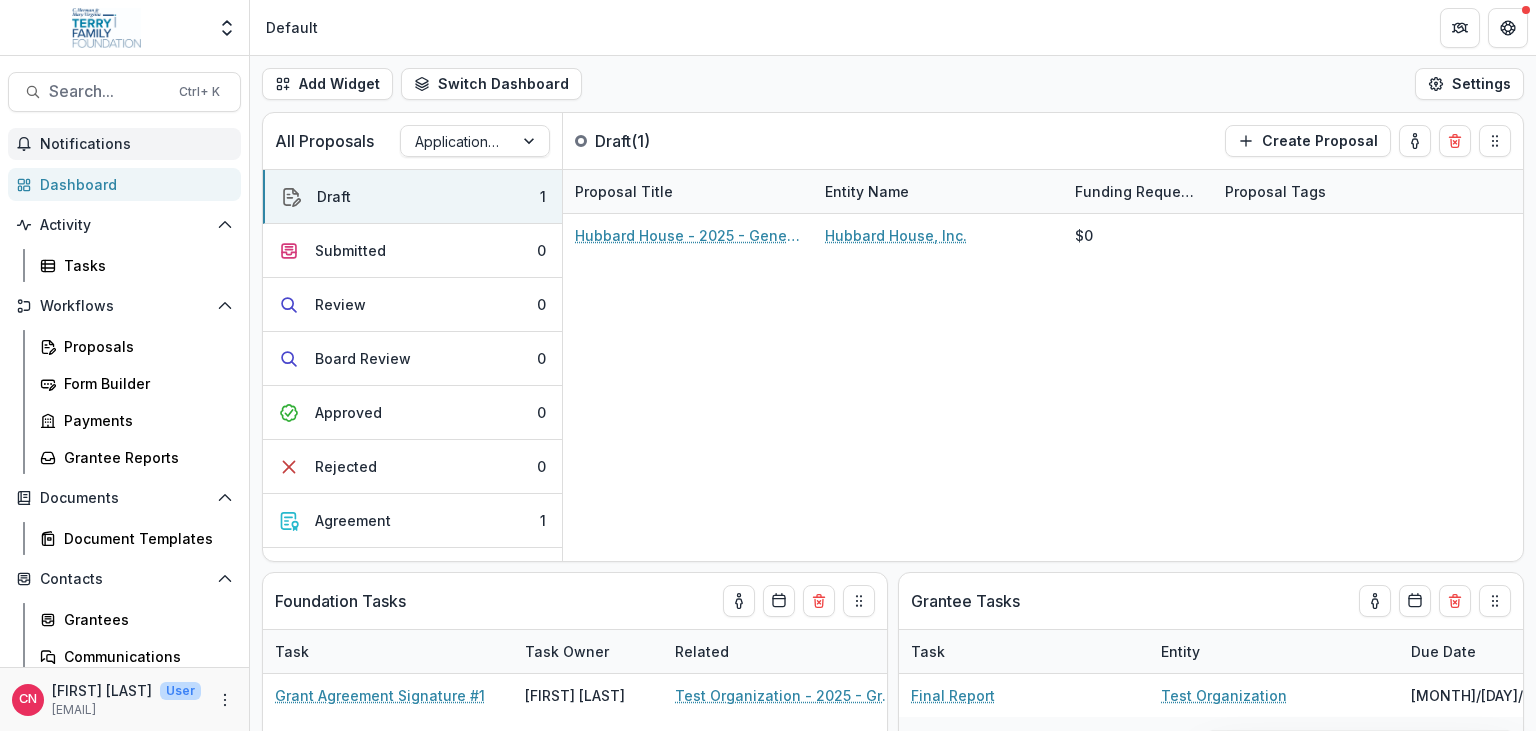 click on "Notifications" at bounding box center (136, 144) 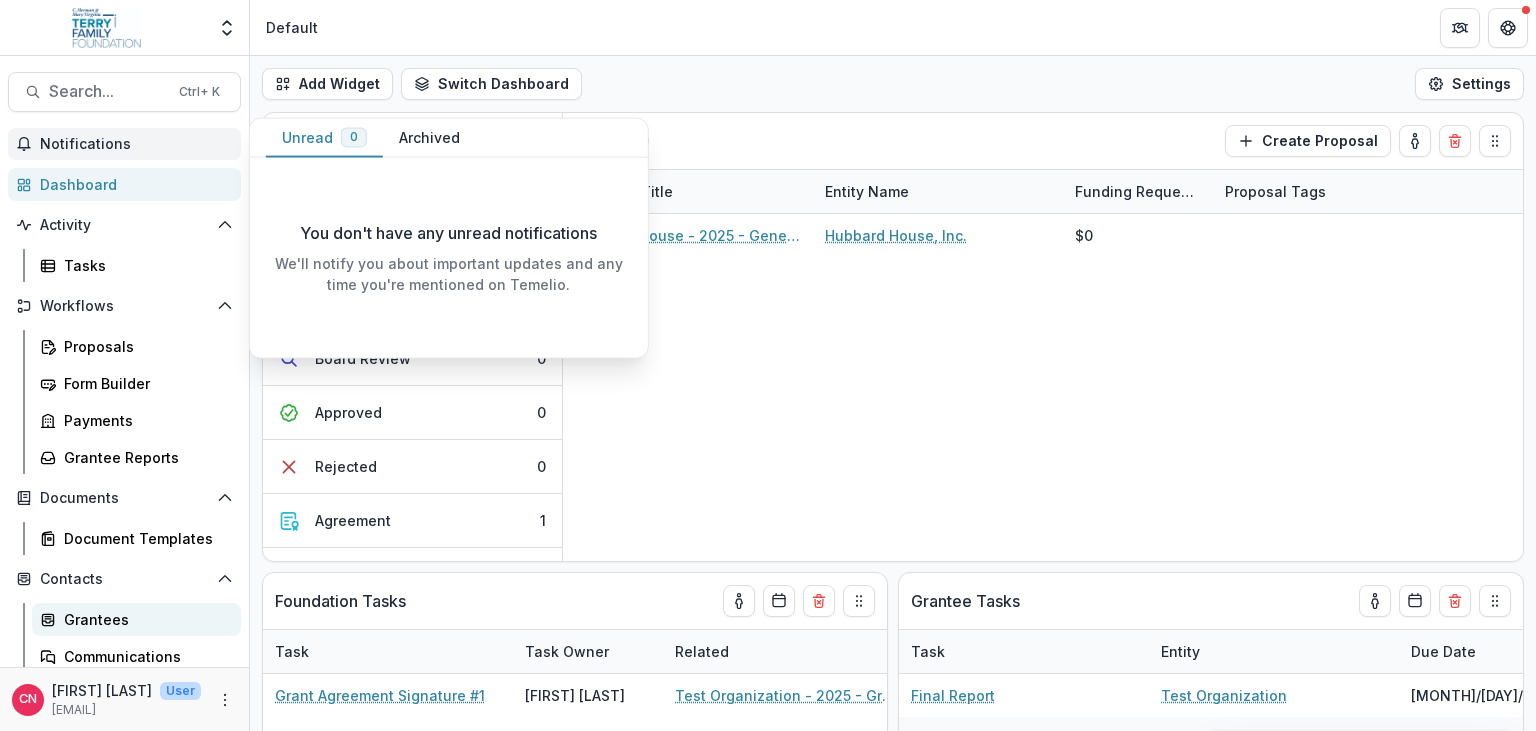 click on "Grantees" at bounding box center (144, 619) 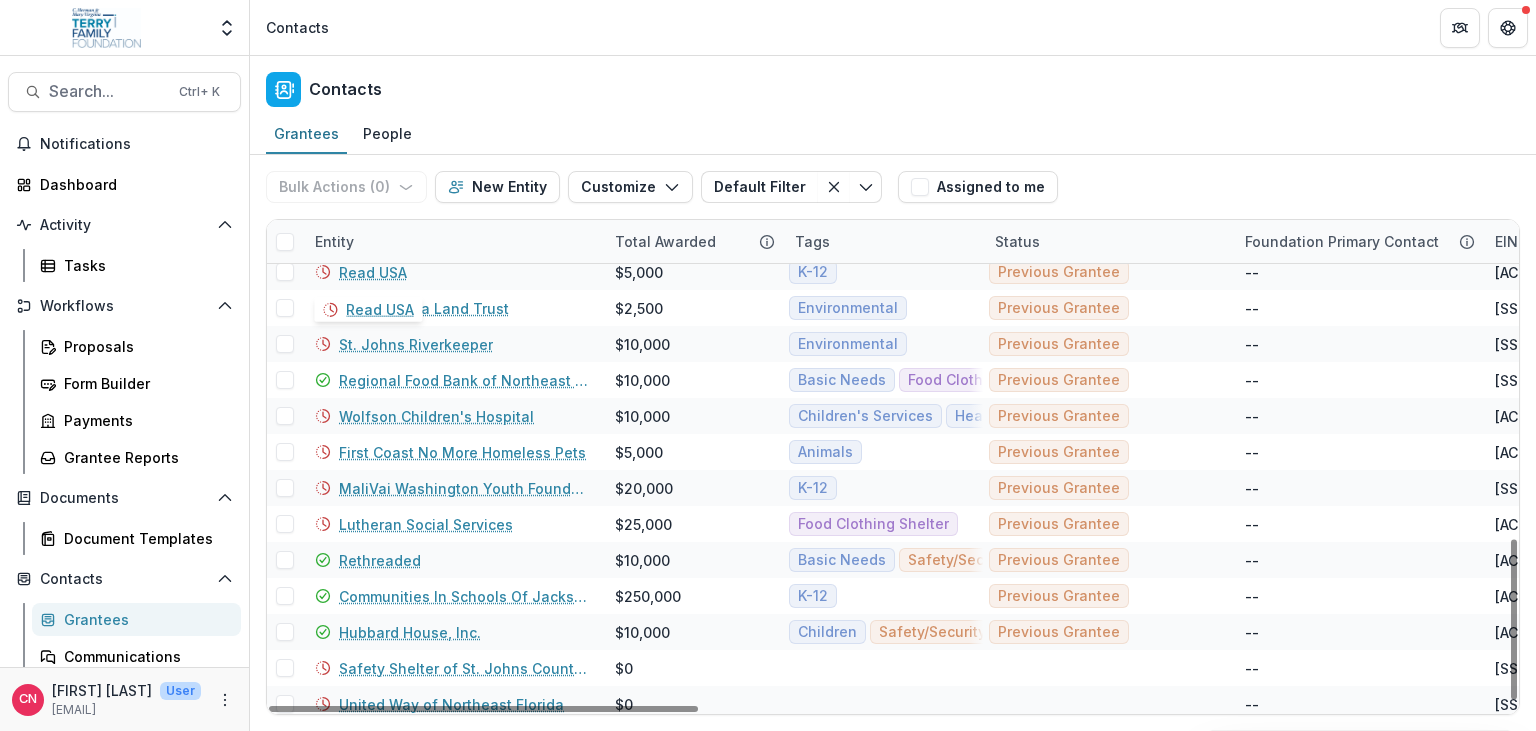 scroll, scrollTop: 989, scrollLeft: 0, axis: vertical 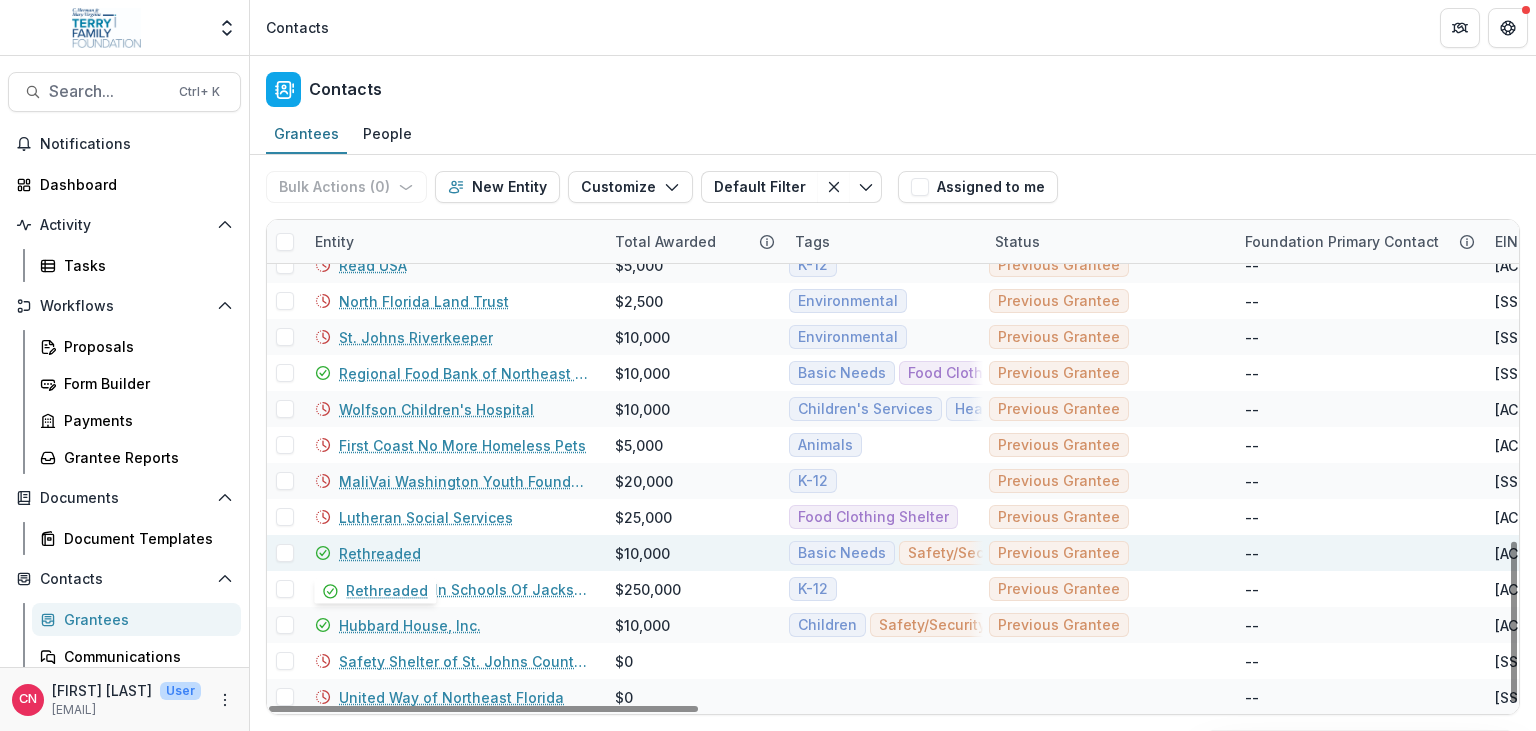 click on "Rethreaded" at bounding box center [380, 553] 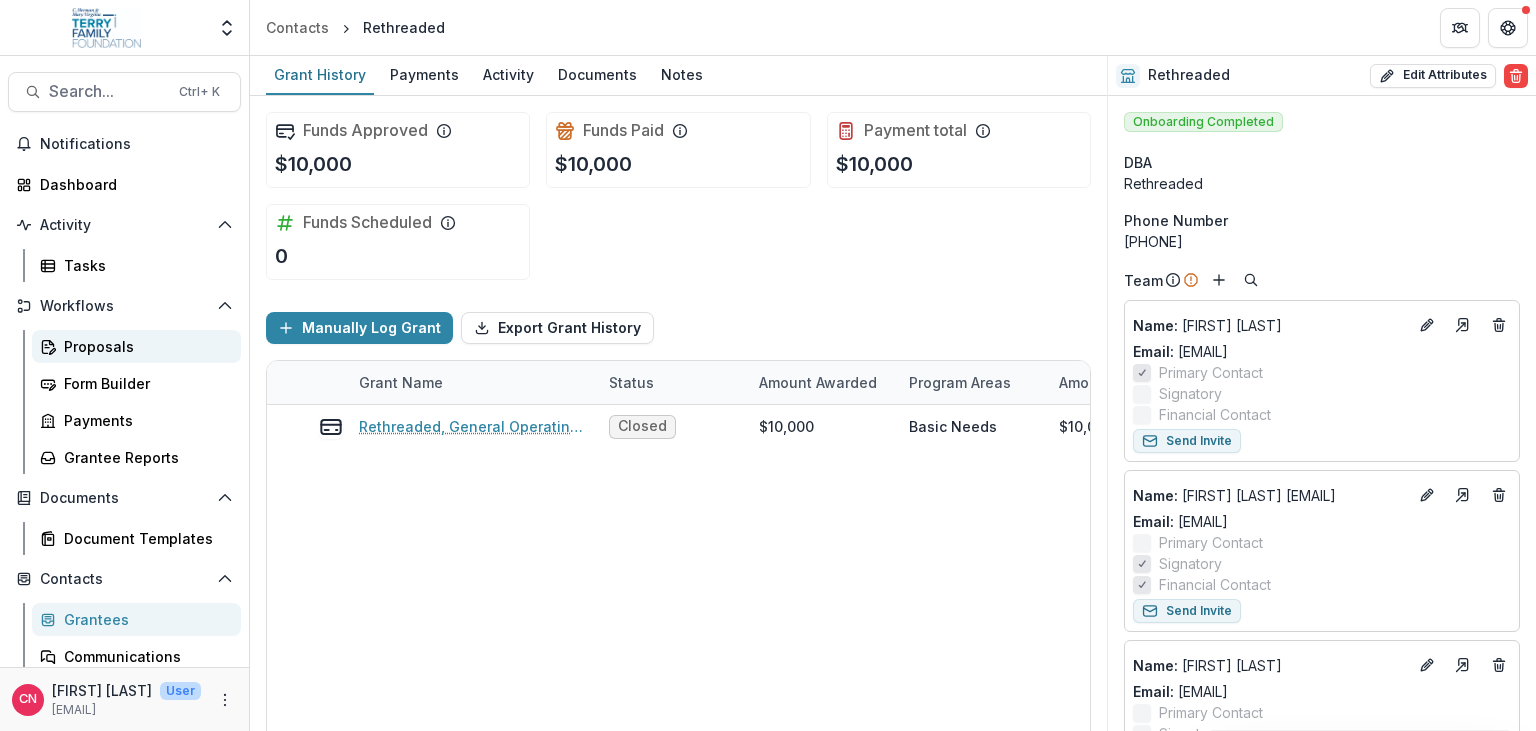 click on "Proposals" at bounding box center [144, 346] 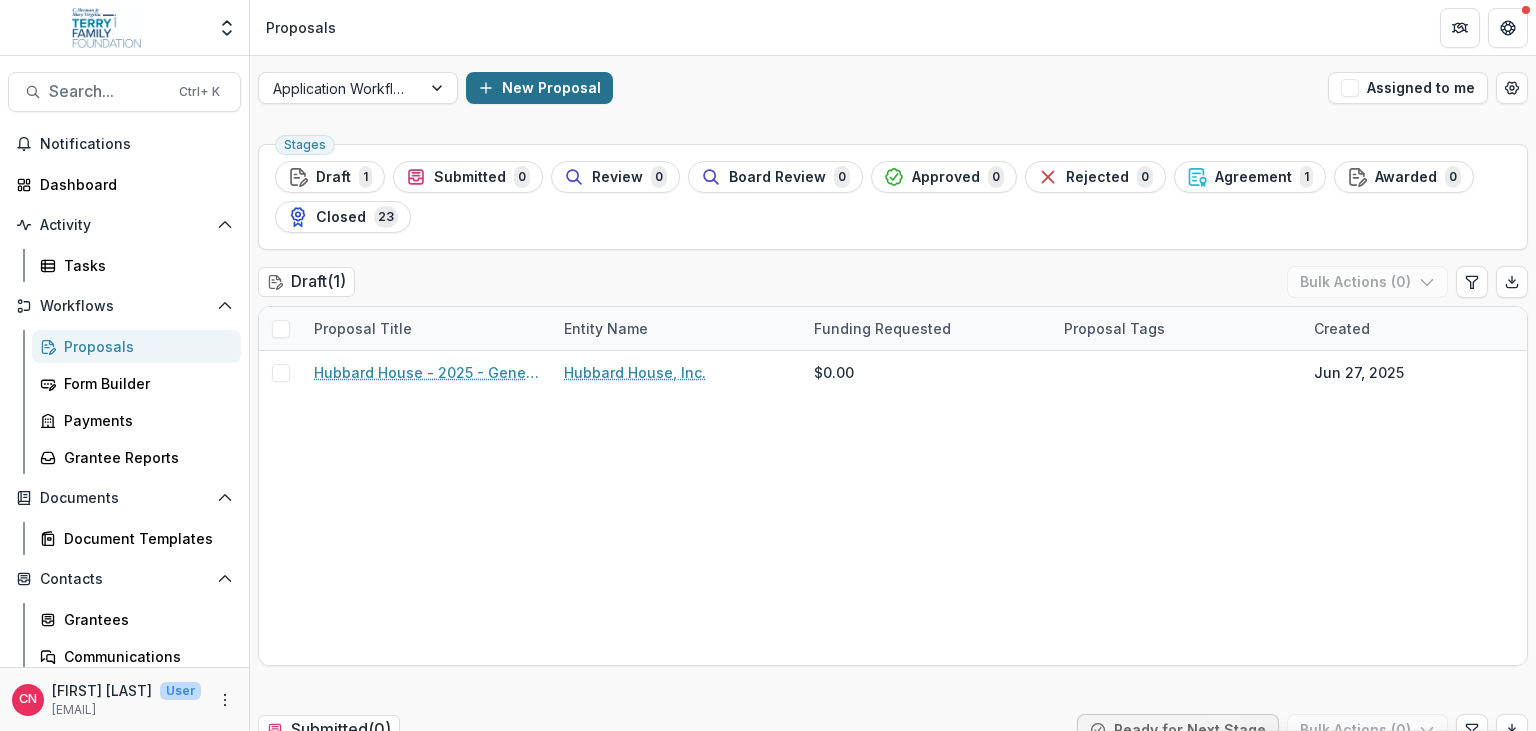 click on "New Proposal" at bounding box center (539, 88) 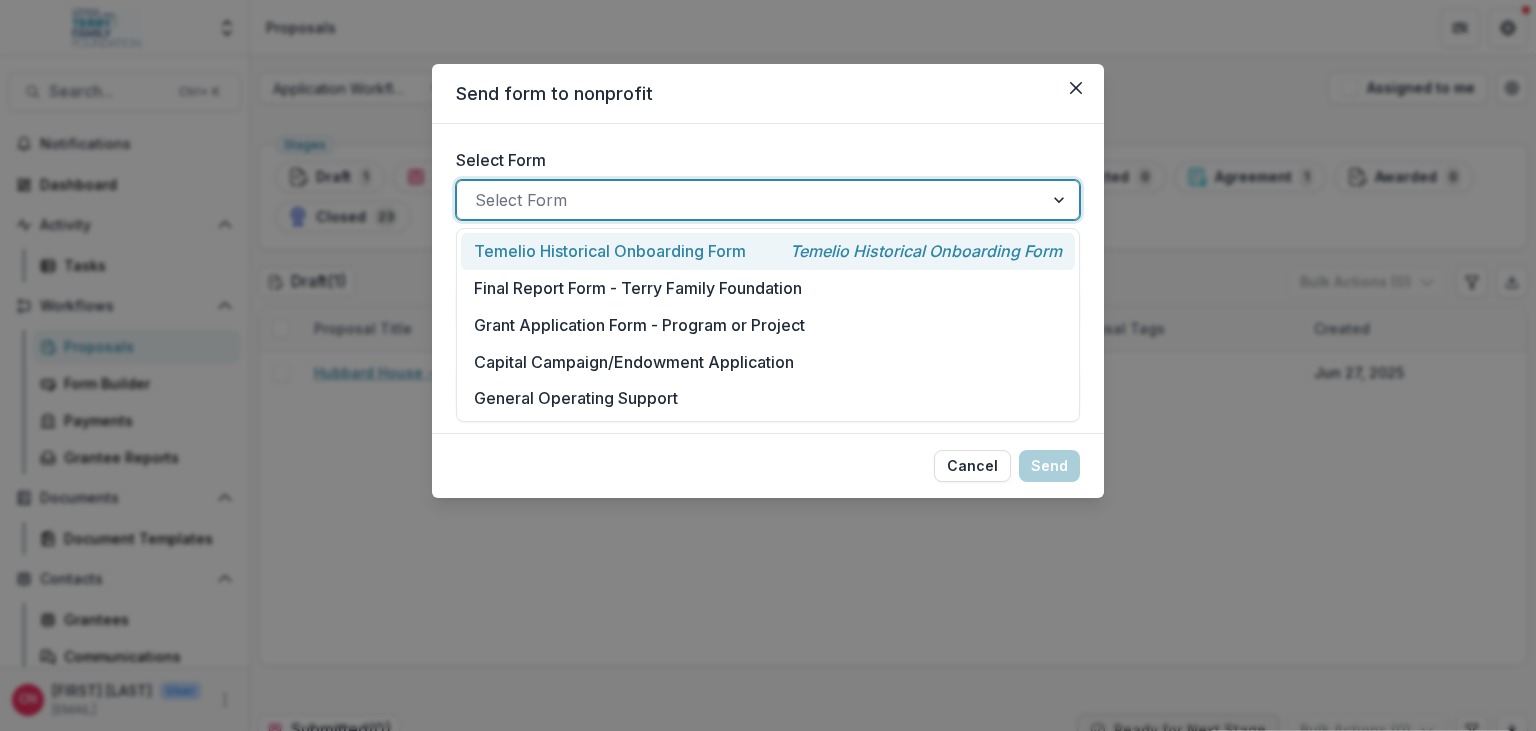 click at bounding box center [1061, 200] 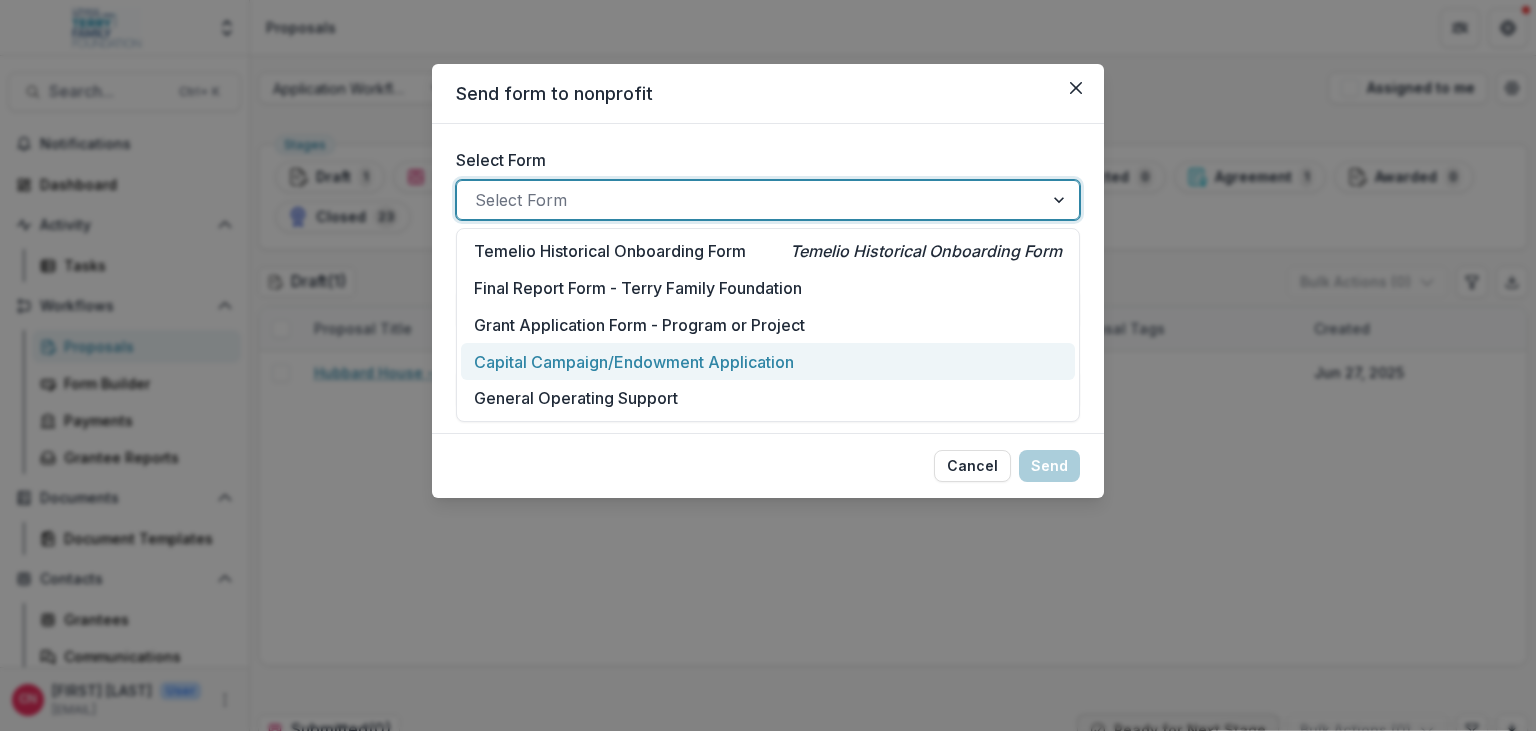 click on "Capital Campaign/Endowment Application" at bounding box center (634, 362) 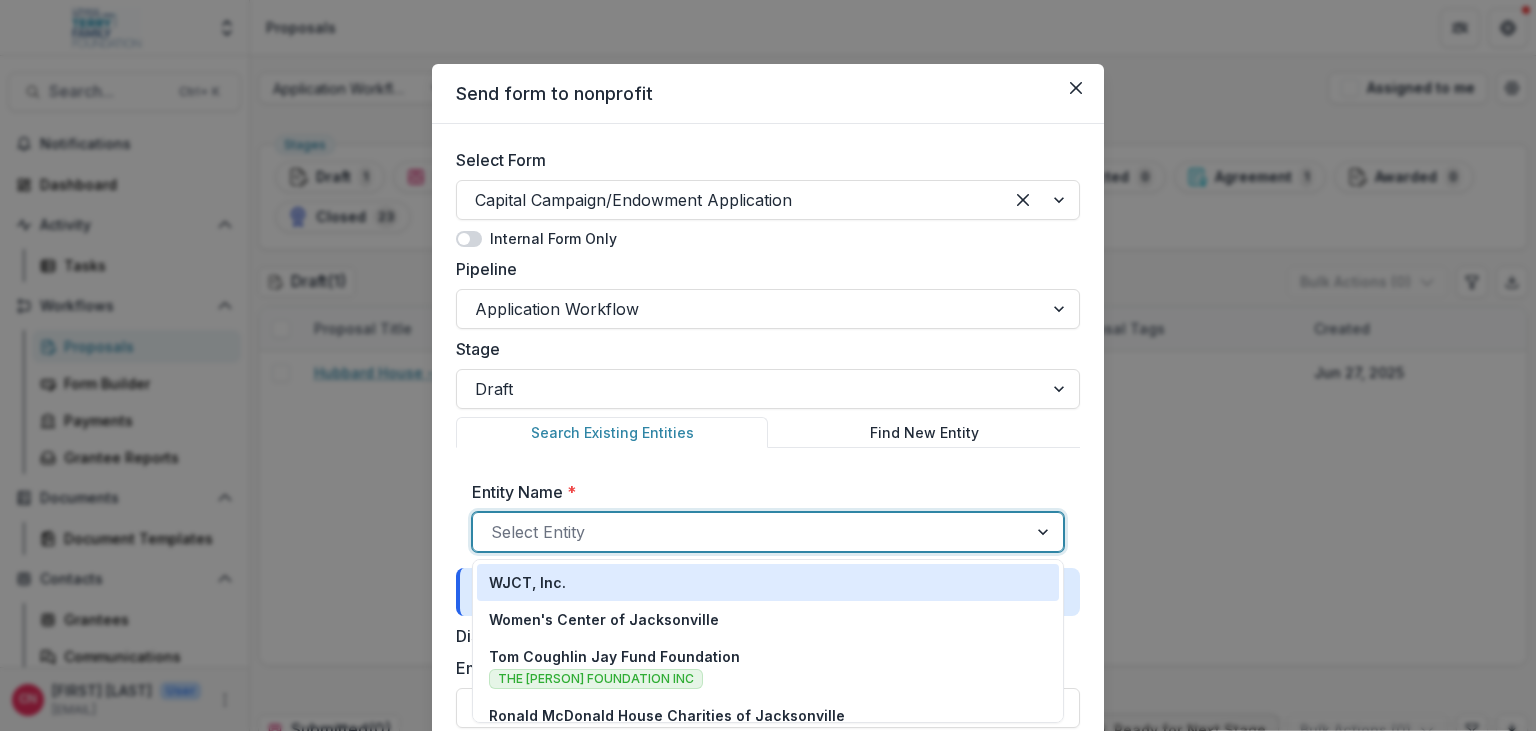 click at bounding box center (1045, 532) 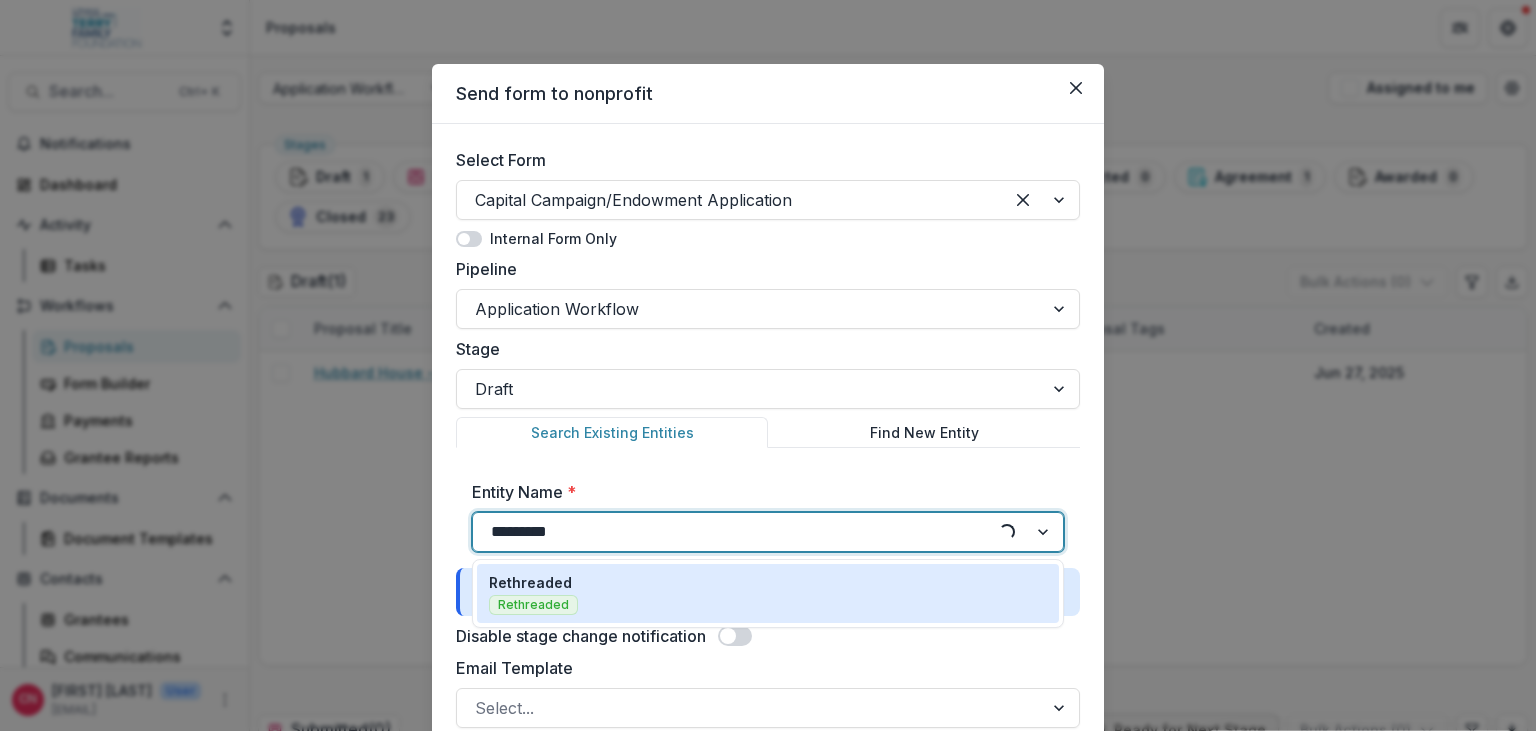 type on "**********" 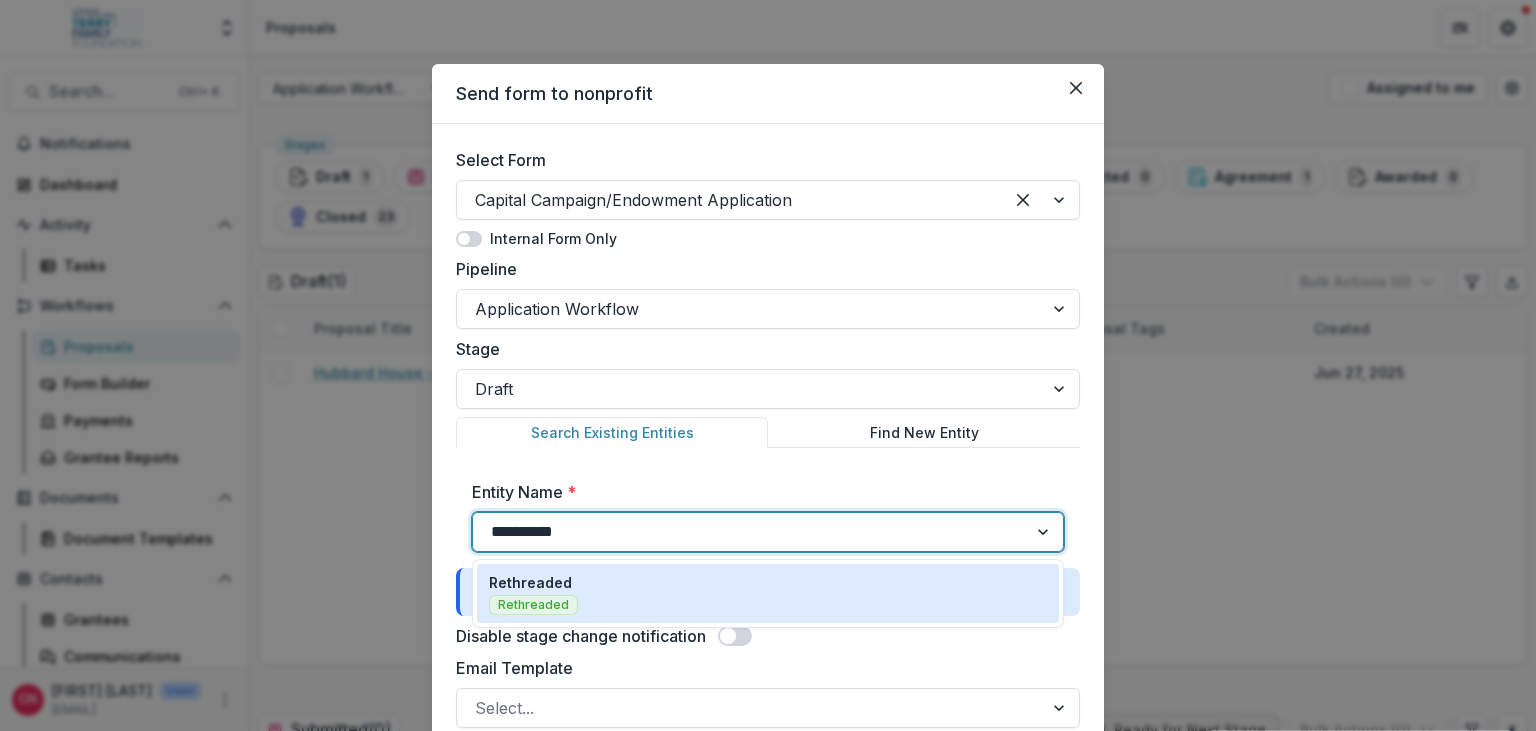 click on "Rethreaded" at bounding box center [530, 582] 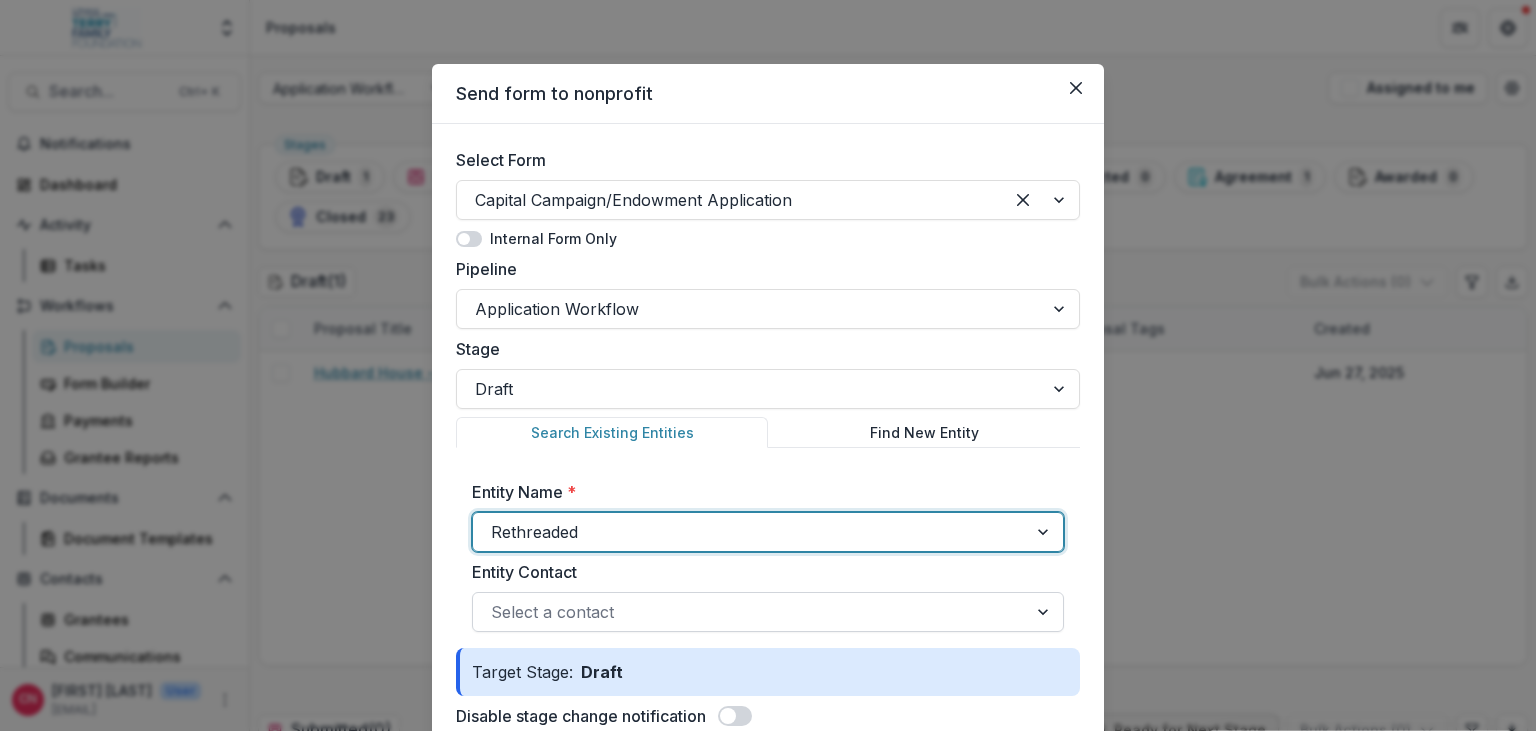 click at bounding box center [1045, 612] 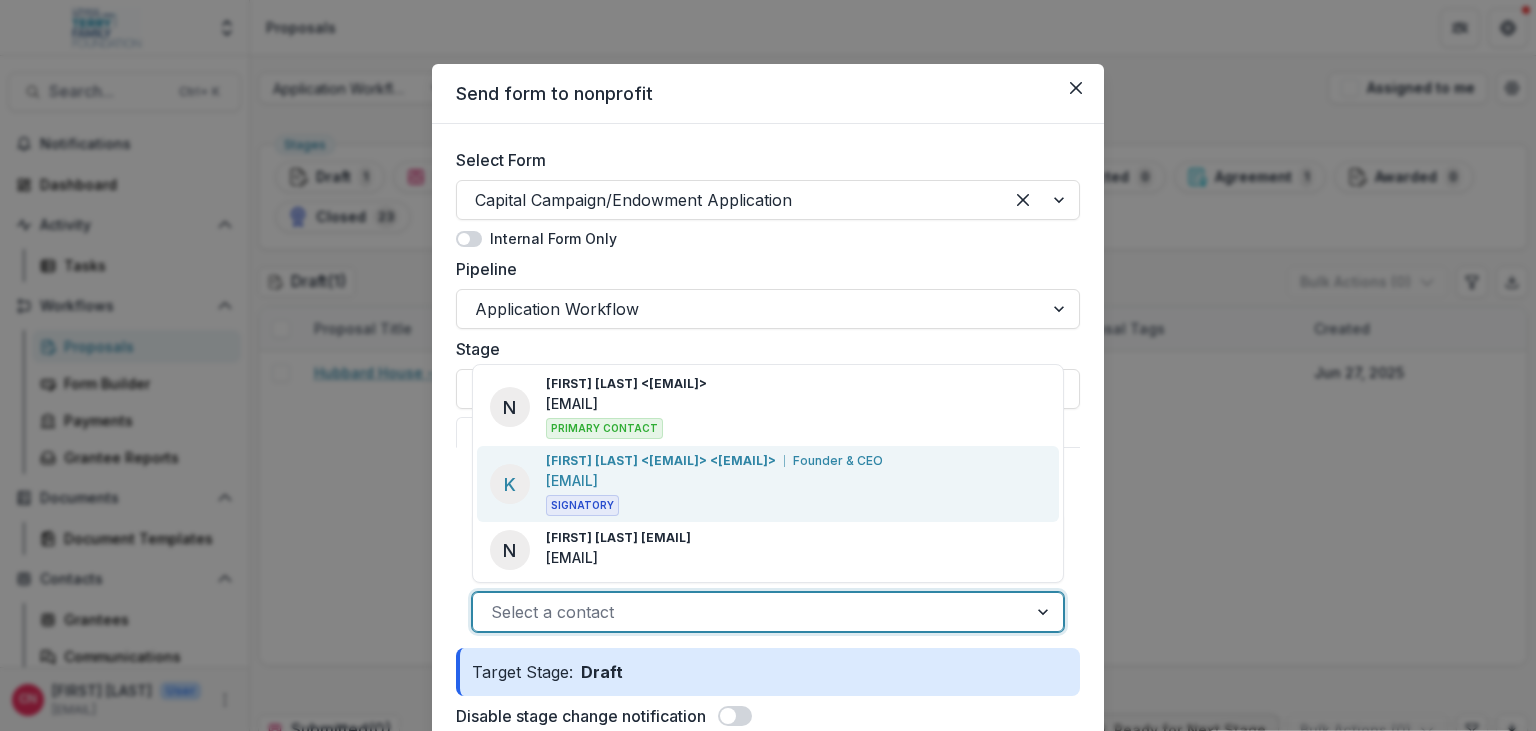 click on "[FIRST] [LAST] <[EMAIL]> <[EMAIL]>" at bounding box center (661, 461) 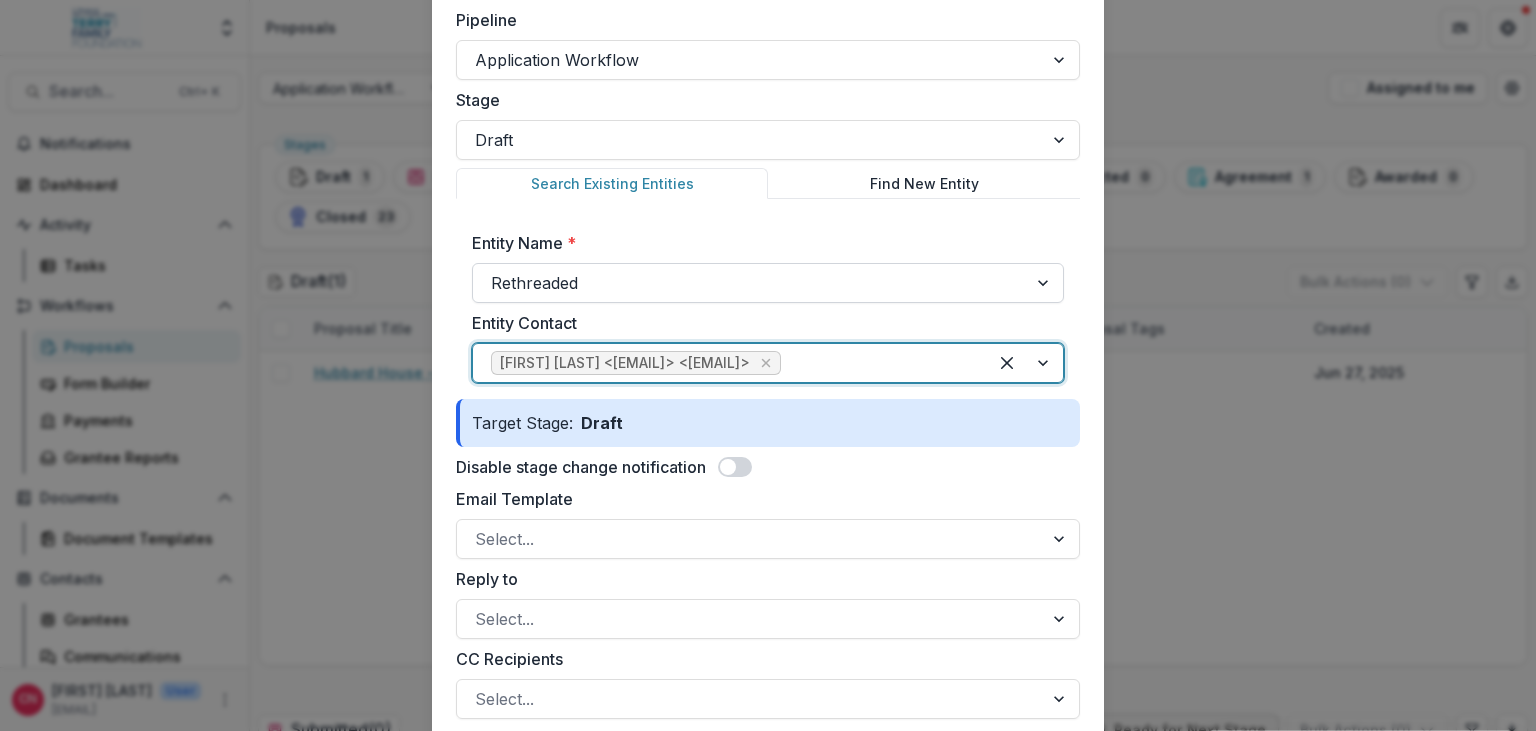 scroll, scrollTop: 346, scrollLeft: 0, axis: vertical 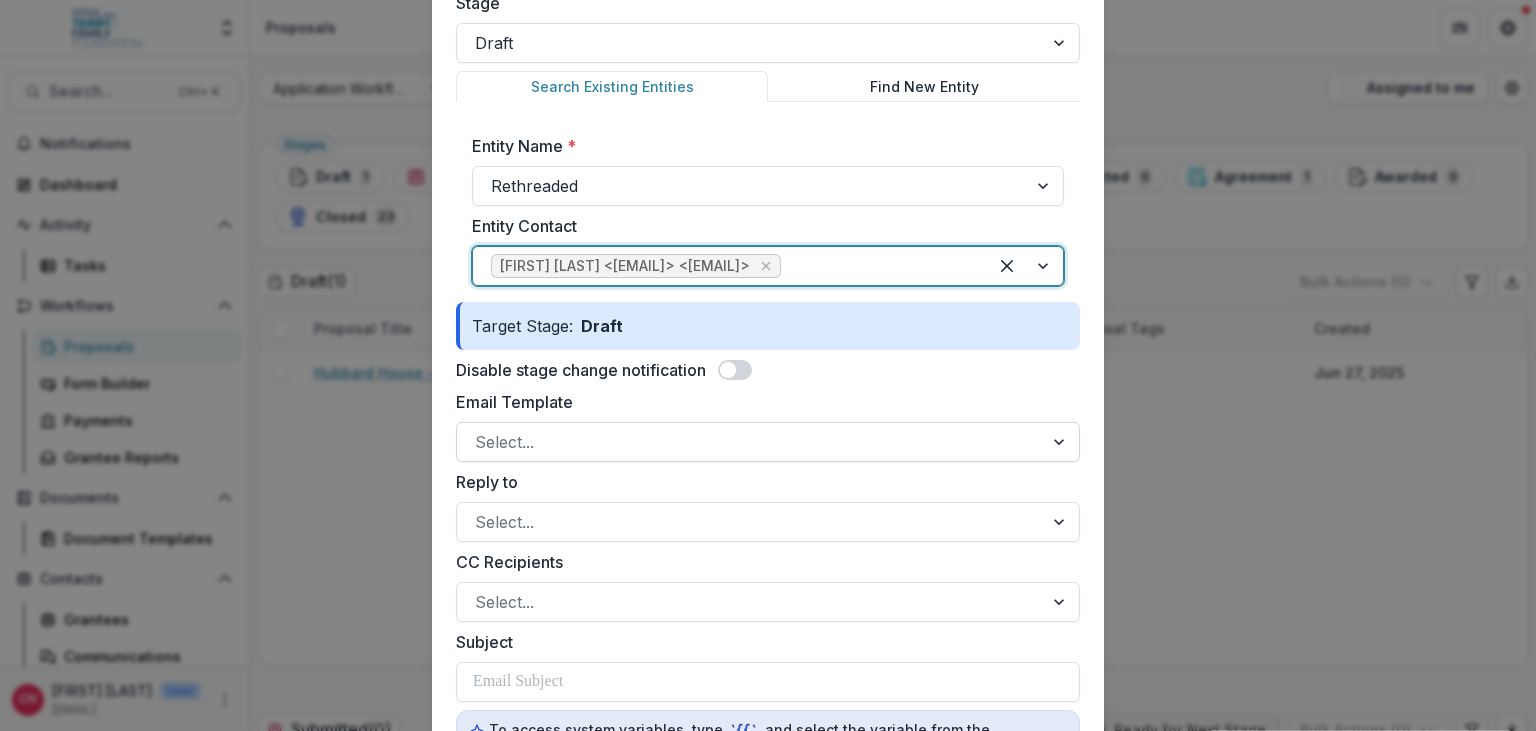 click at bounding box center (1061, 442) 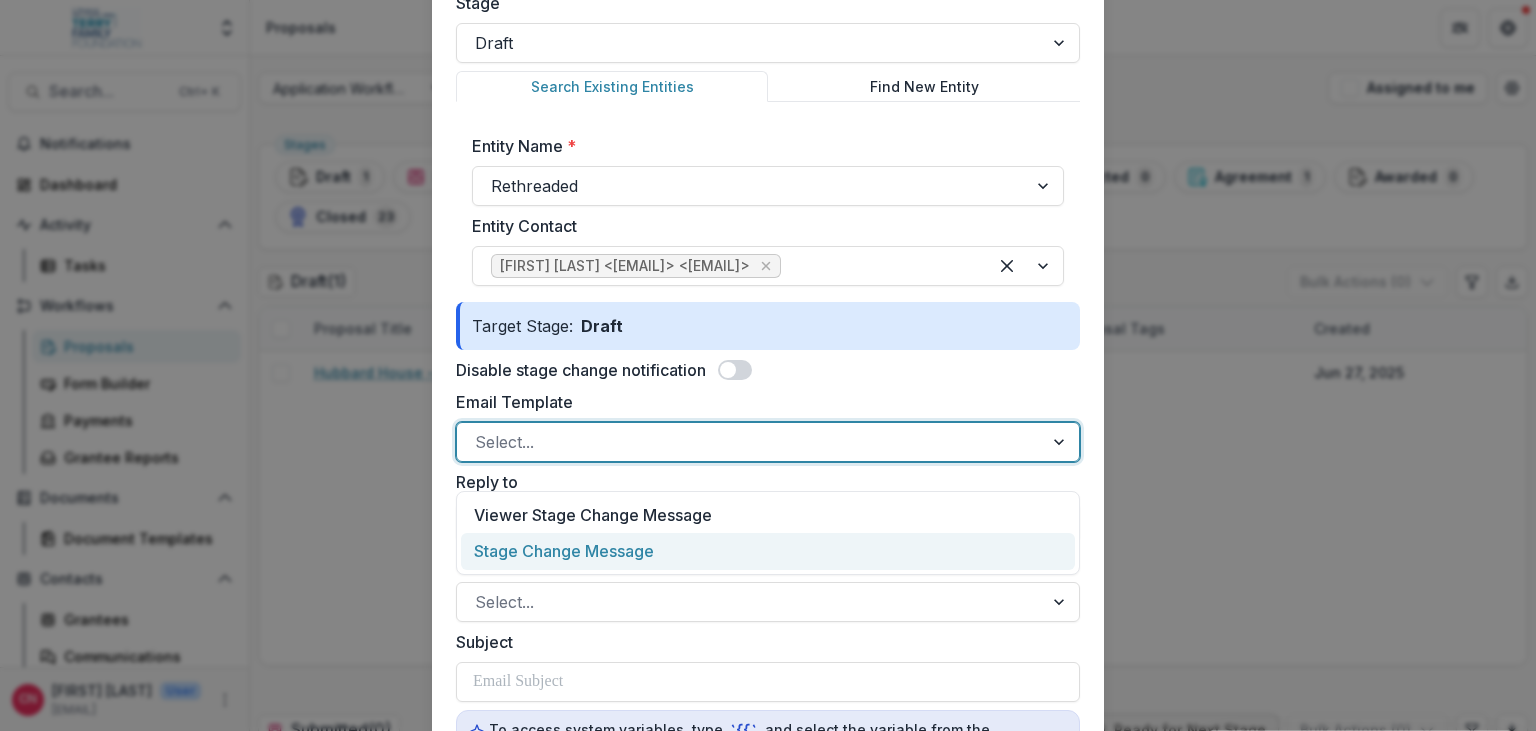 click on "Stage Change Message" at bounding box center (768, 551) 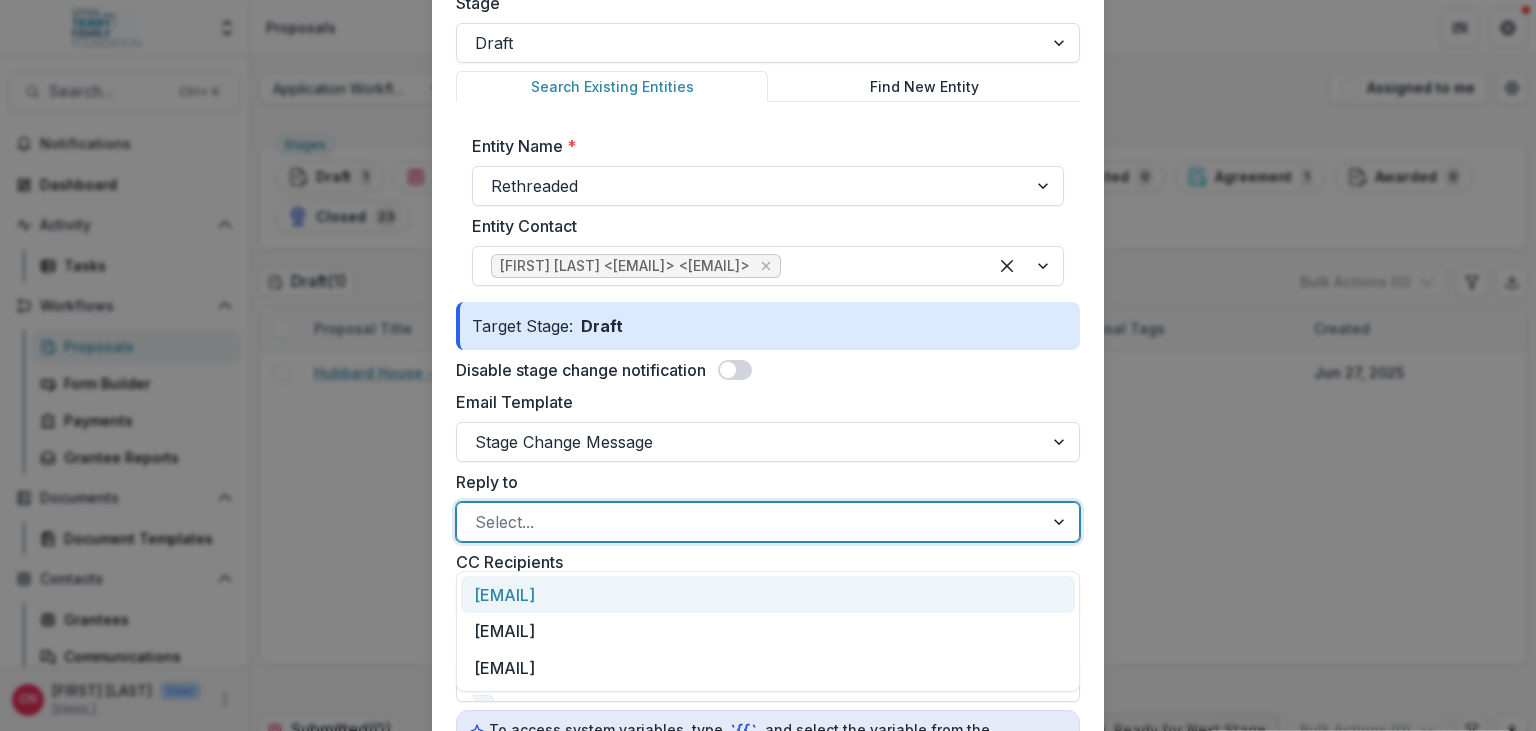 click at bounding box center (1061, 522) 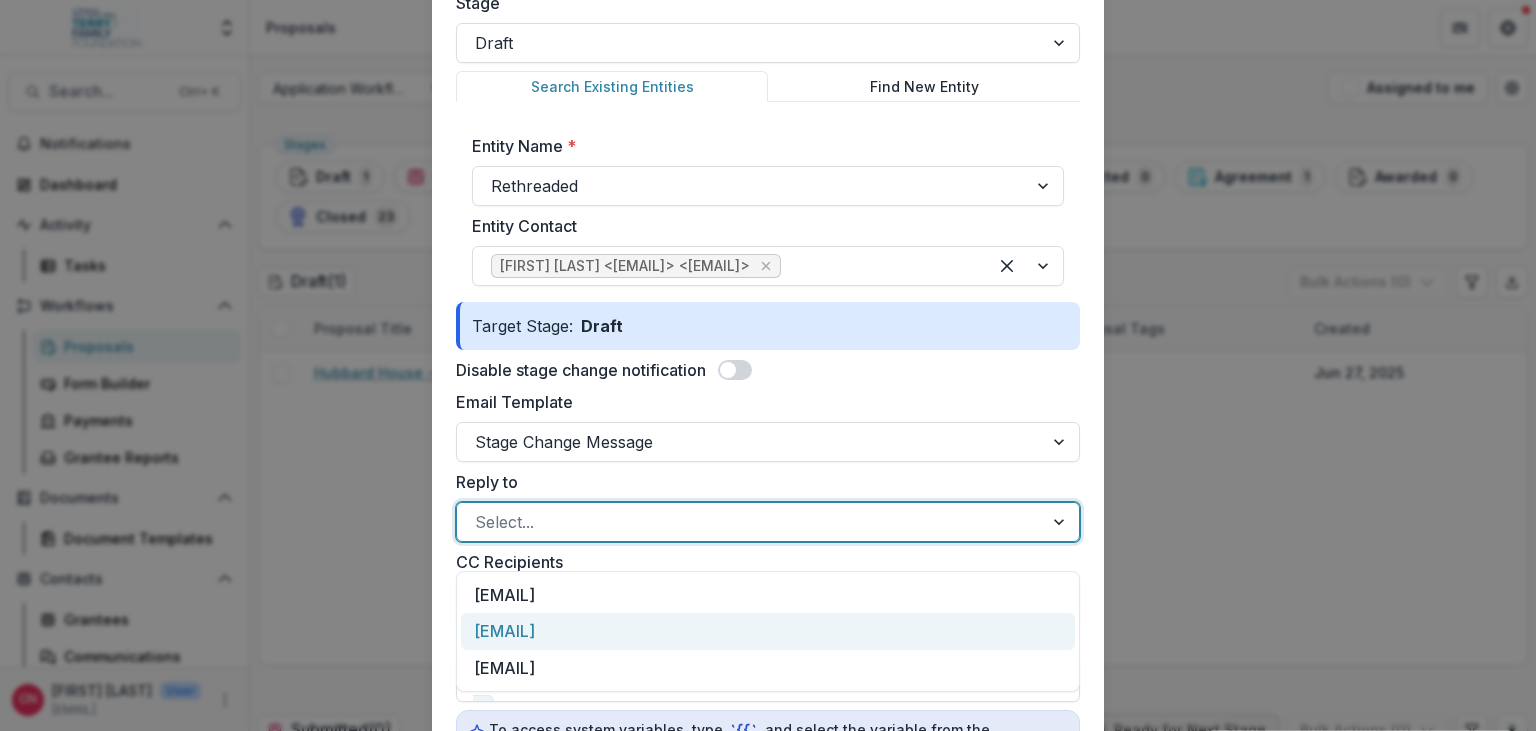 click on "[EMAIL]" at bounding box center (768, 631) 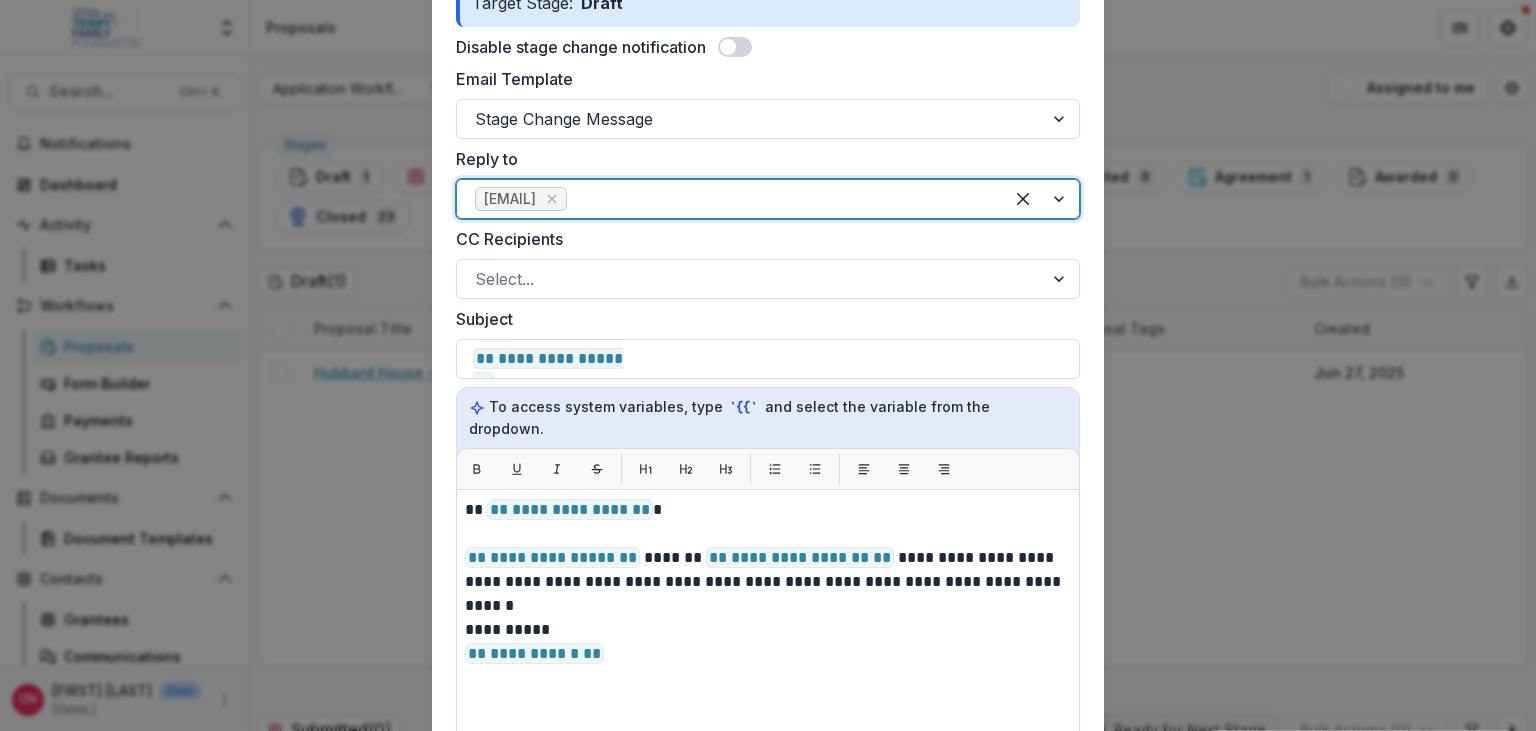 scroll, scrollTop: 691, scrollLeft: 0, axis: vertical 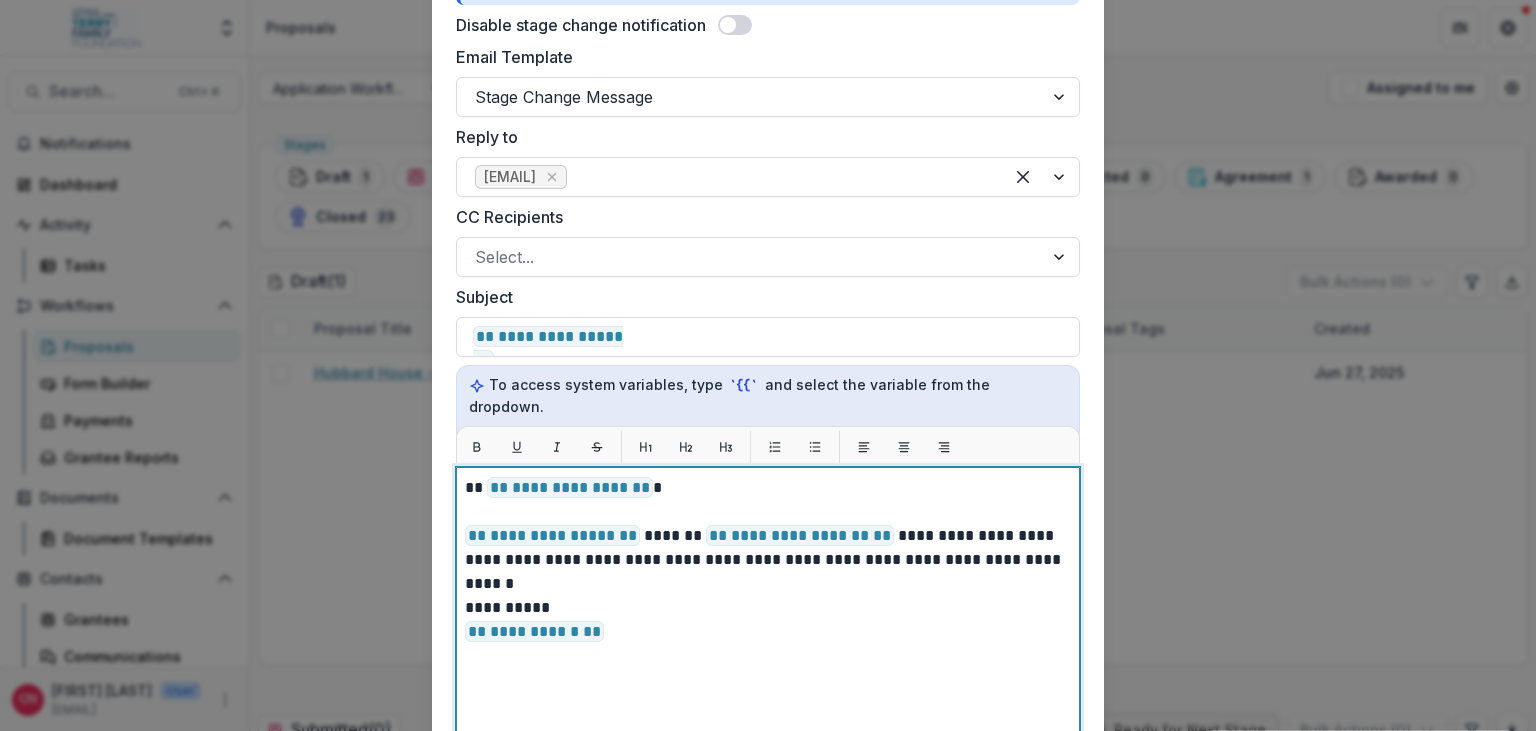 click on "**********" at bounding box center [768, 548] 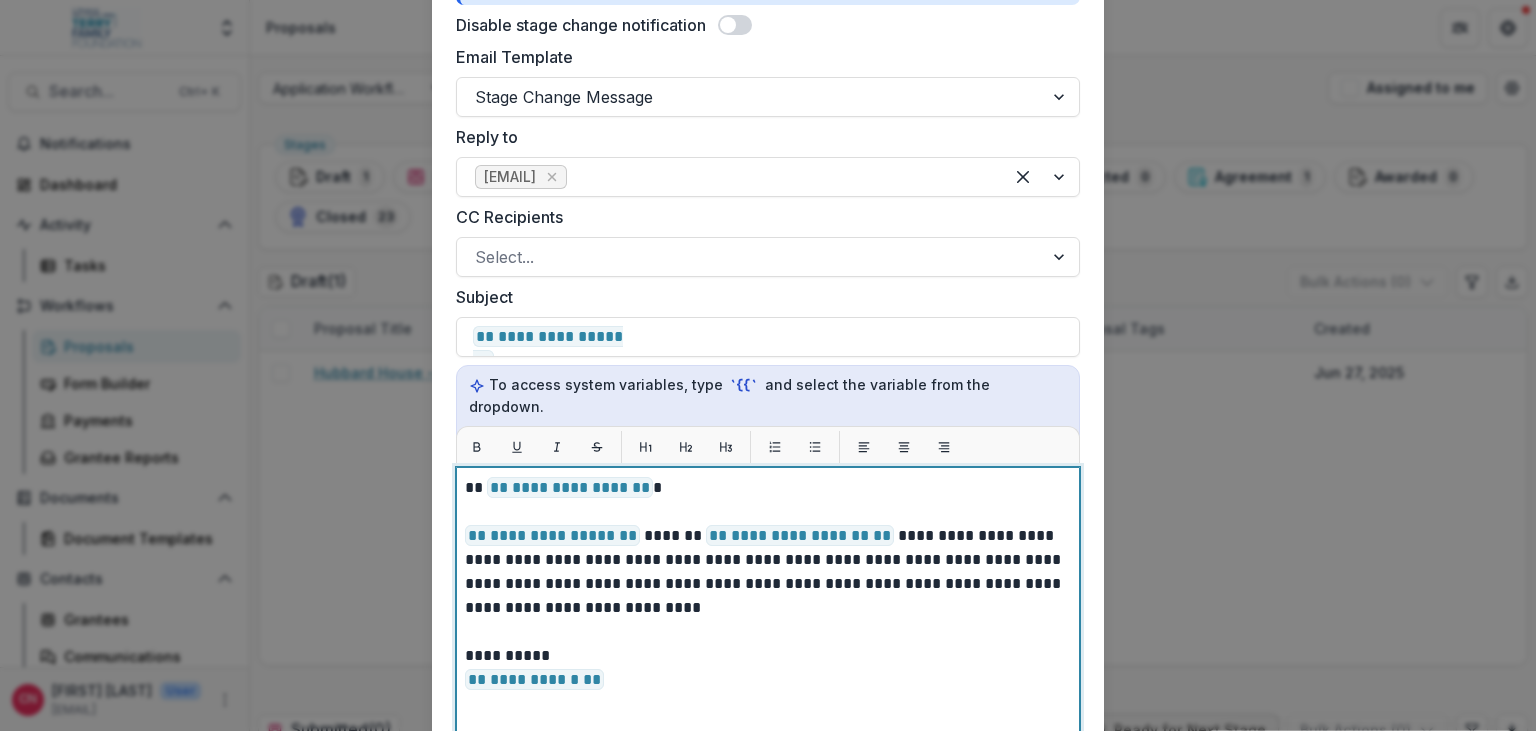 click on "**********" at bounding box center [768, 572] 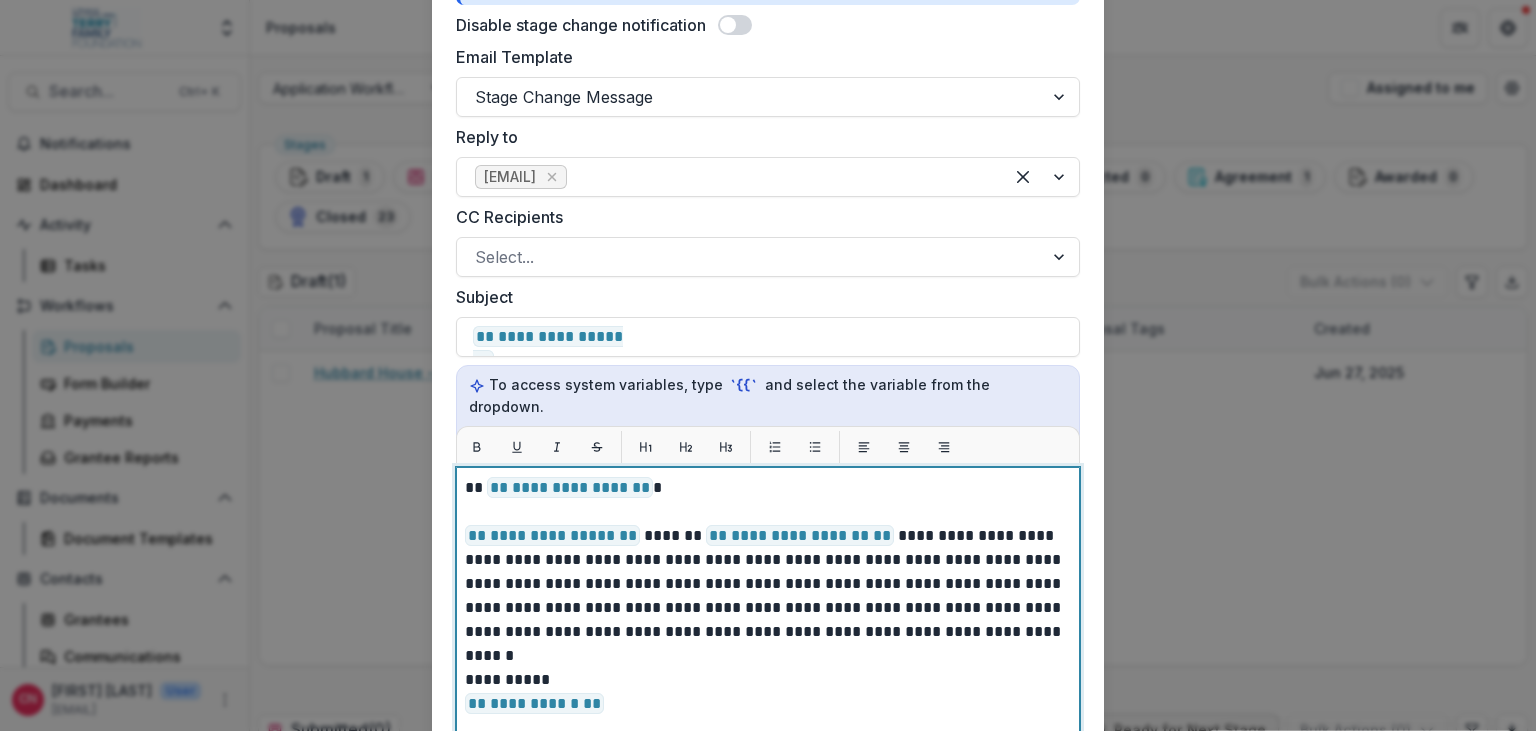 click on "**********" at bounding box center [768, 584] 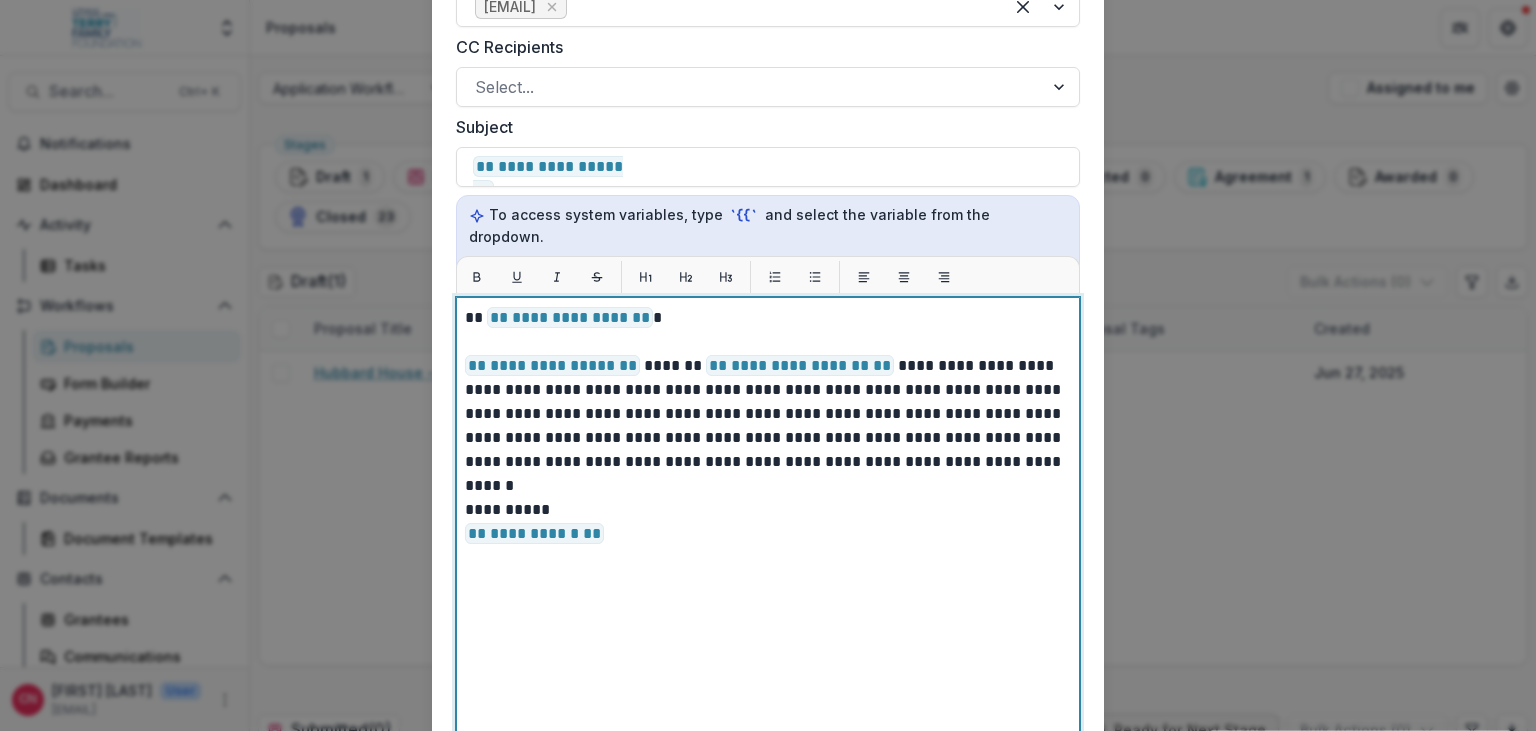 scroll, scrollTop: 400, scrollLeft: 0, axis: vertical 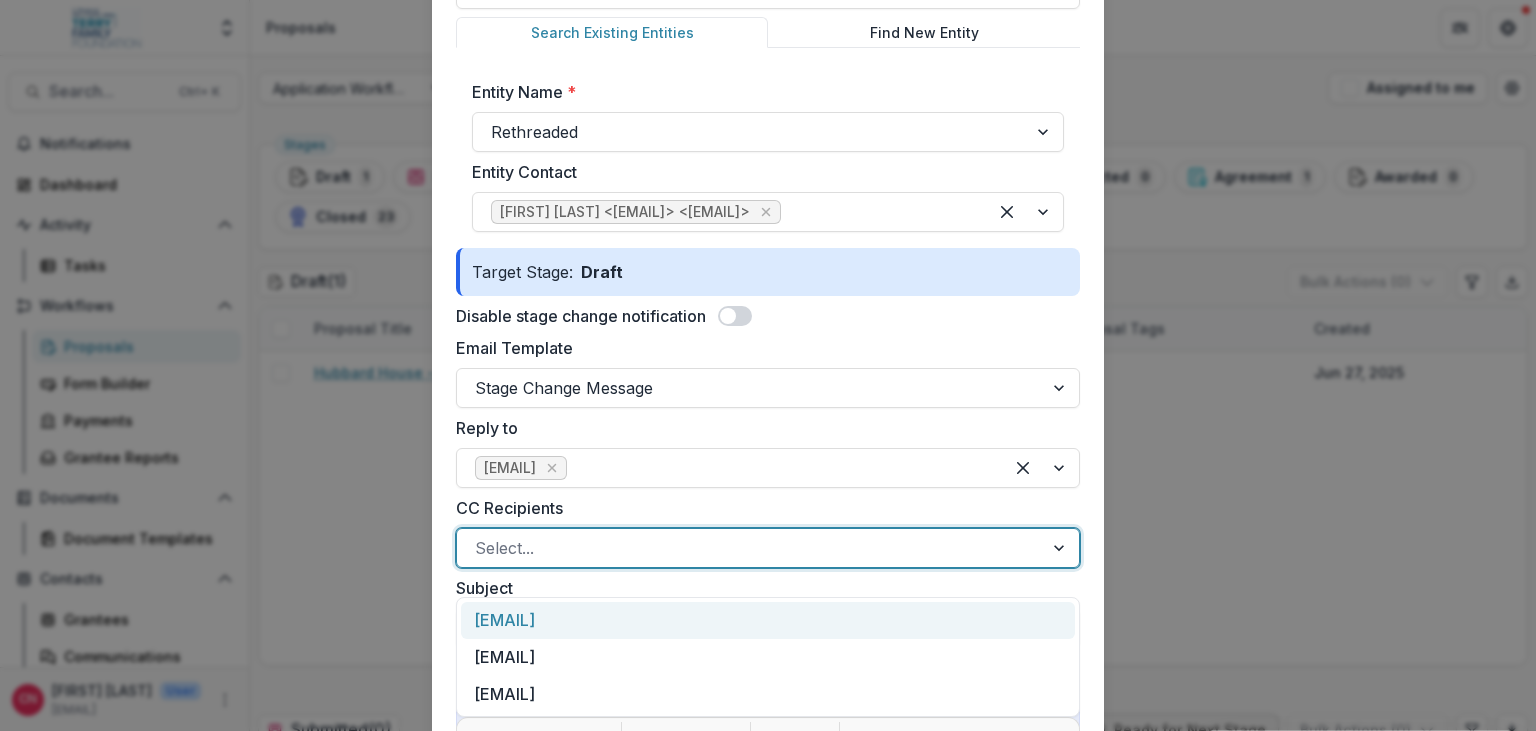 click at bounding box center [1061, 548] 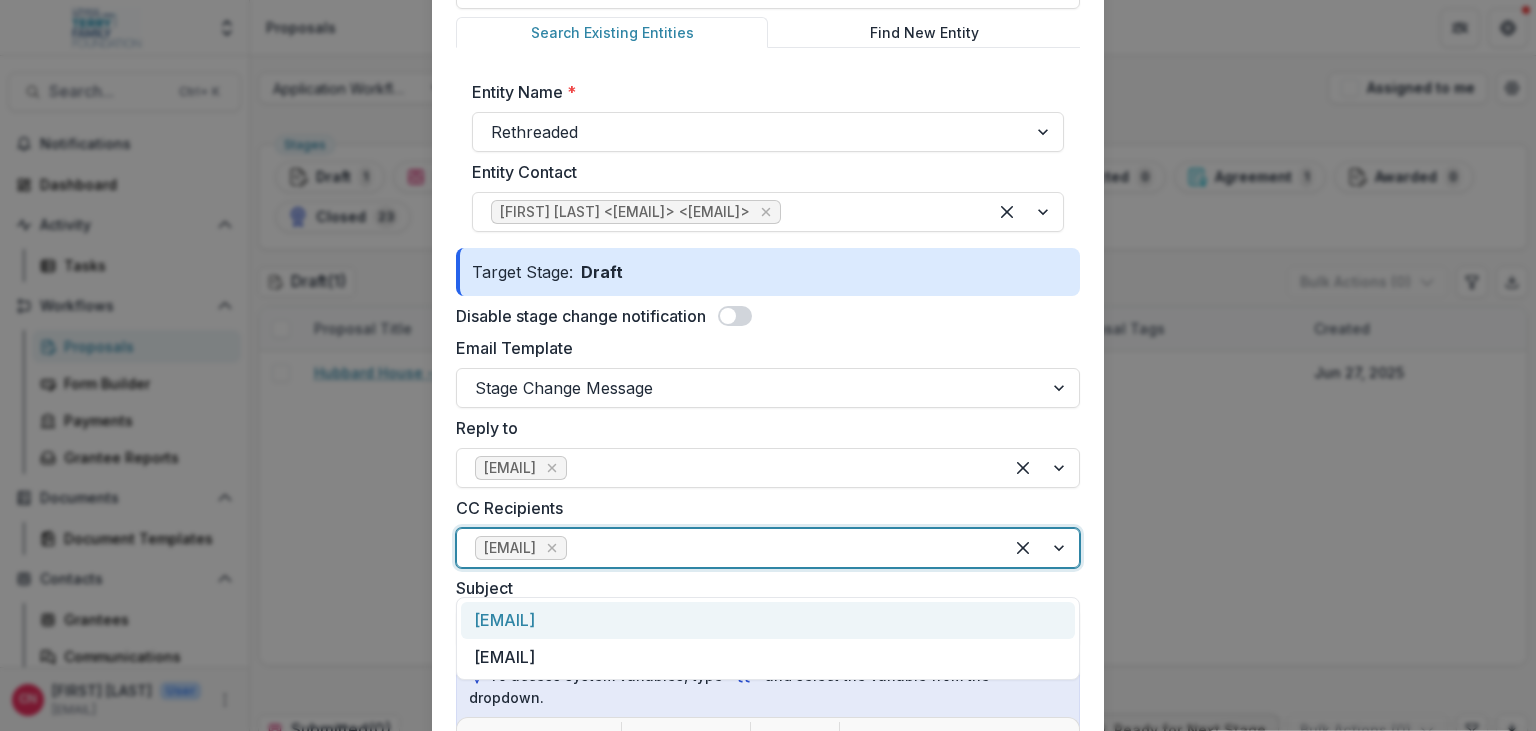 click at bounding box center (1041, 548) 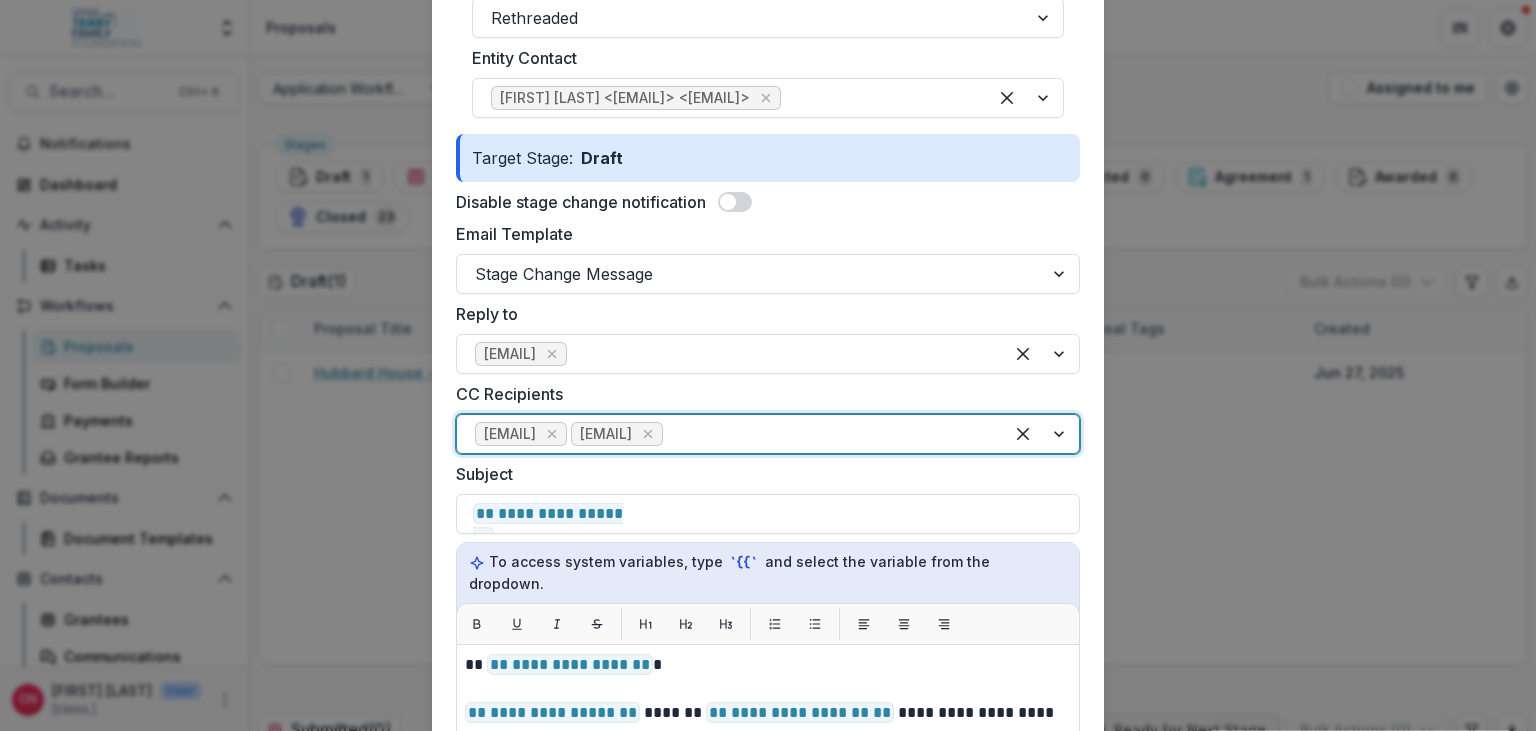 scroll, scrollTop: 515, scrollLeft: 0, axis: vertical 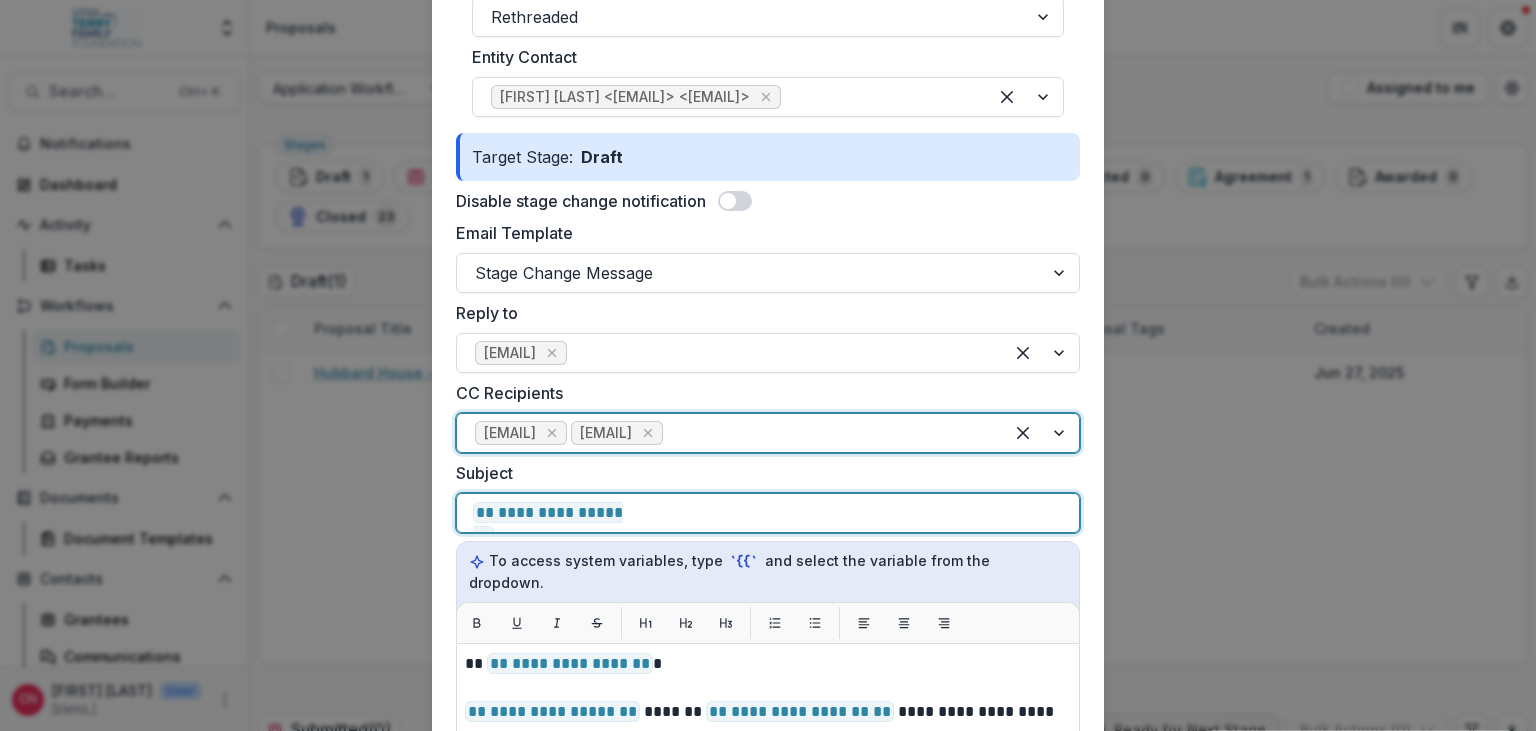 click on "**********" at bounding box center [768, 513] 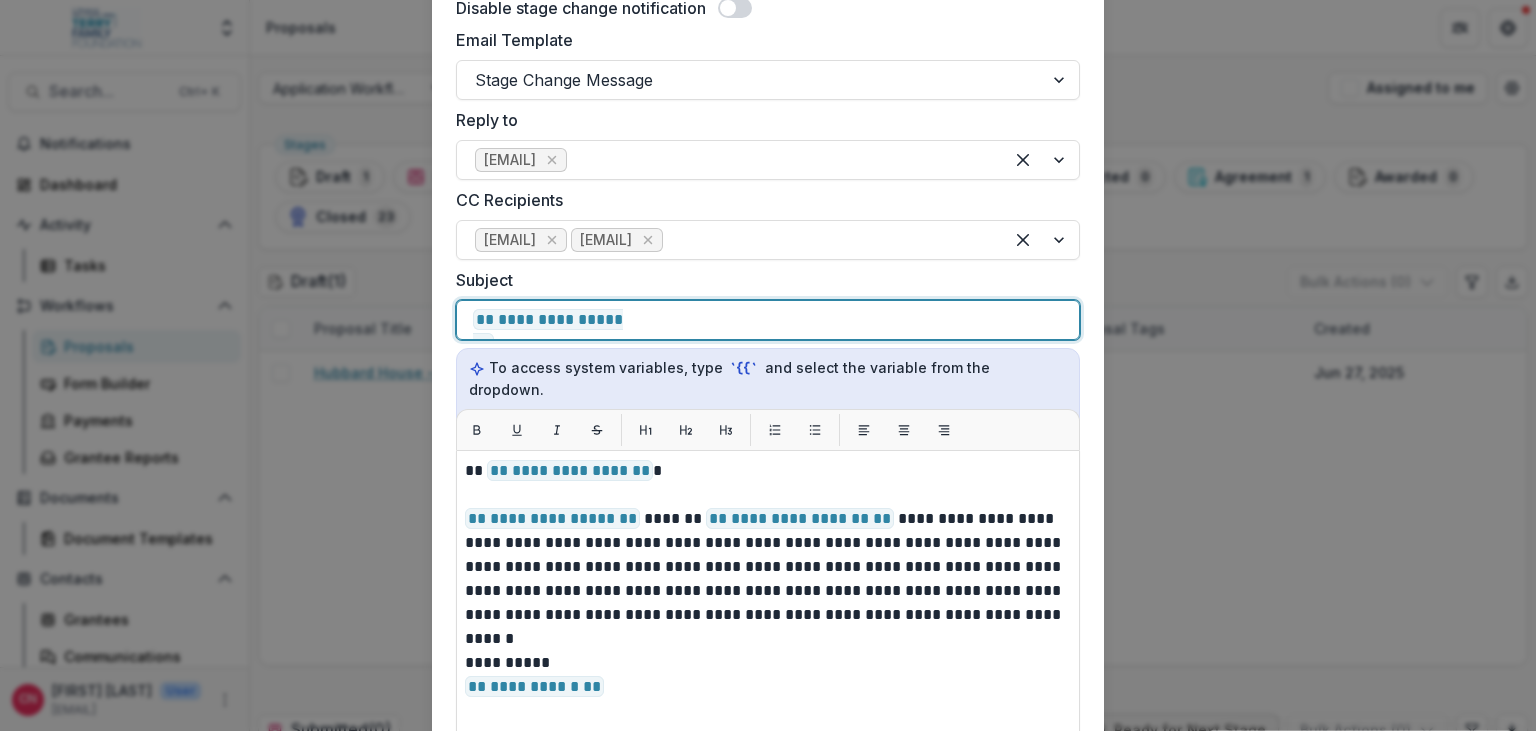 scroll, scrollTop: 746, scrollLeft: 0, axis: vertical 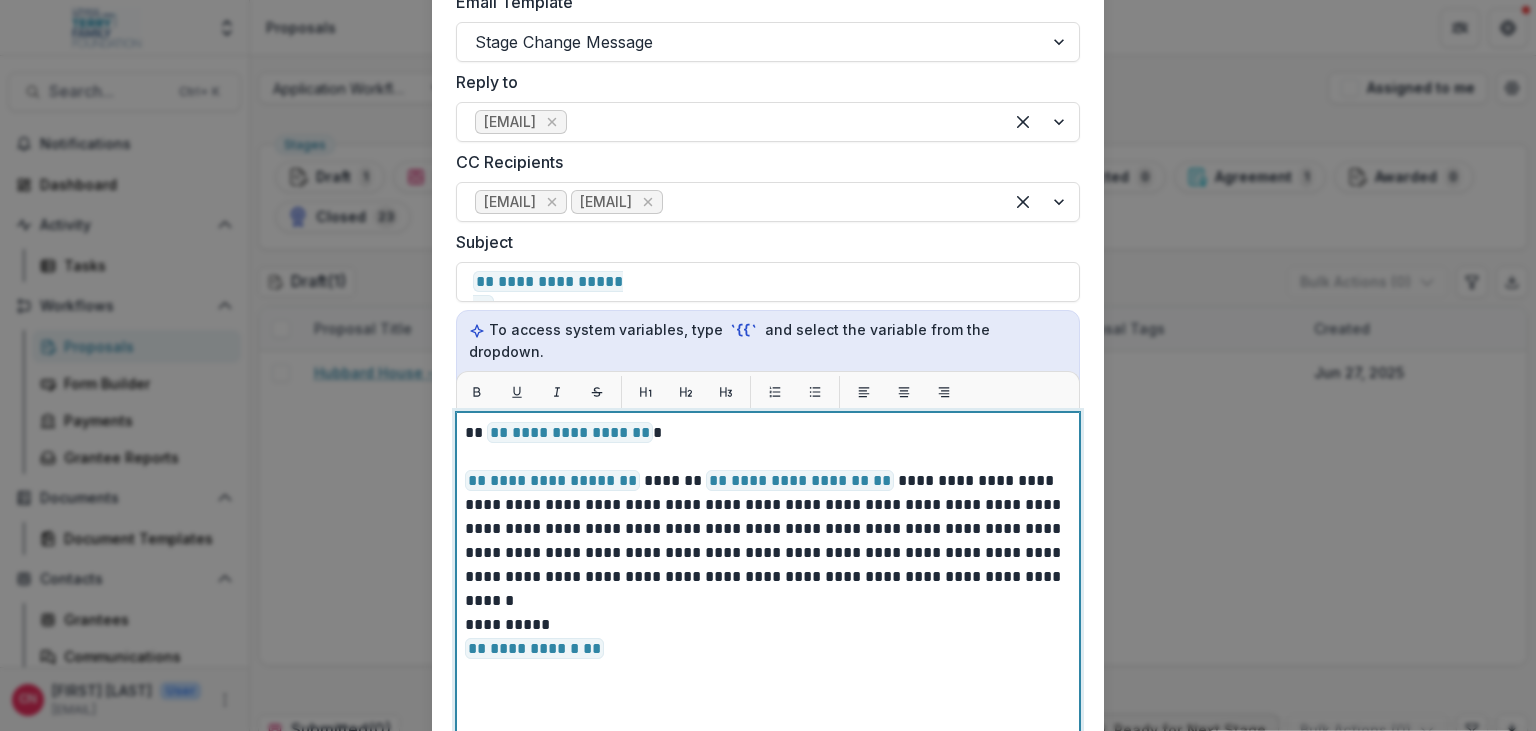 click on "**********" at bounding box center [768, 529] 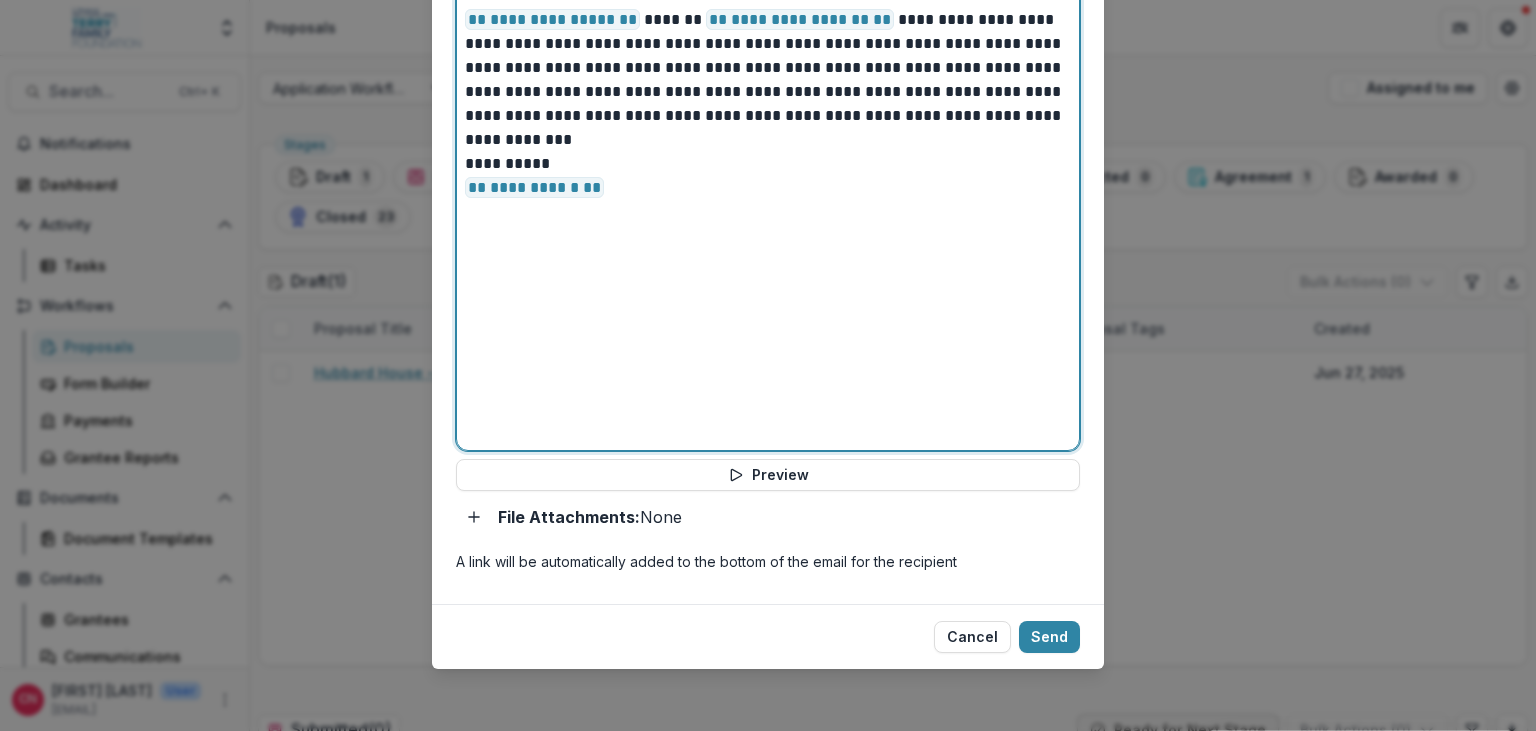 scroll, scrollTop: 1228, scrollLeft: 0, axis: vertical 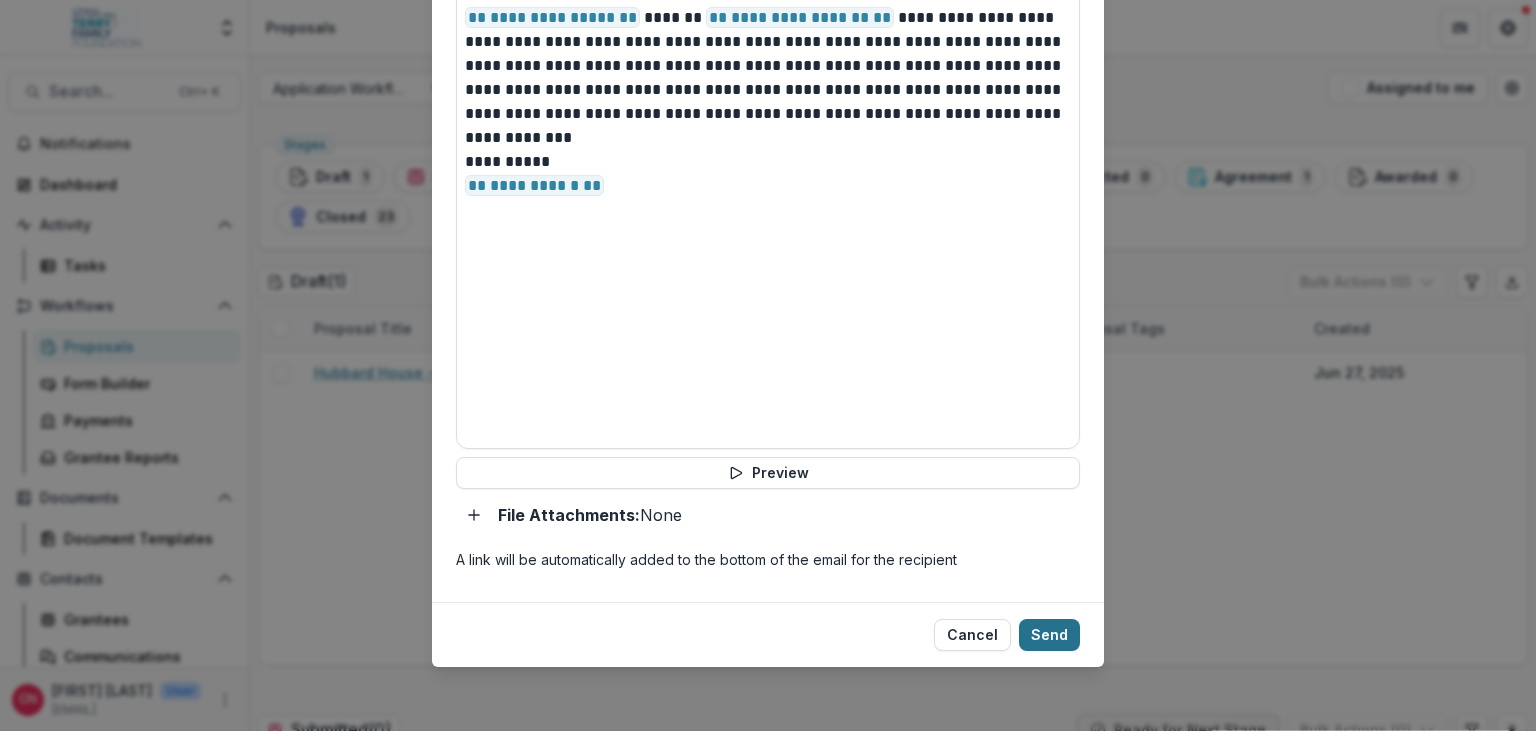 click on "Send" at bounding box center (1049, 635) 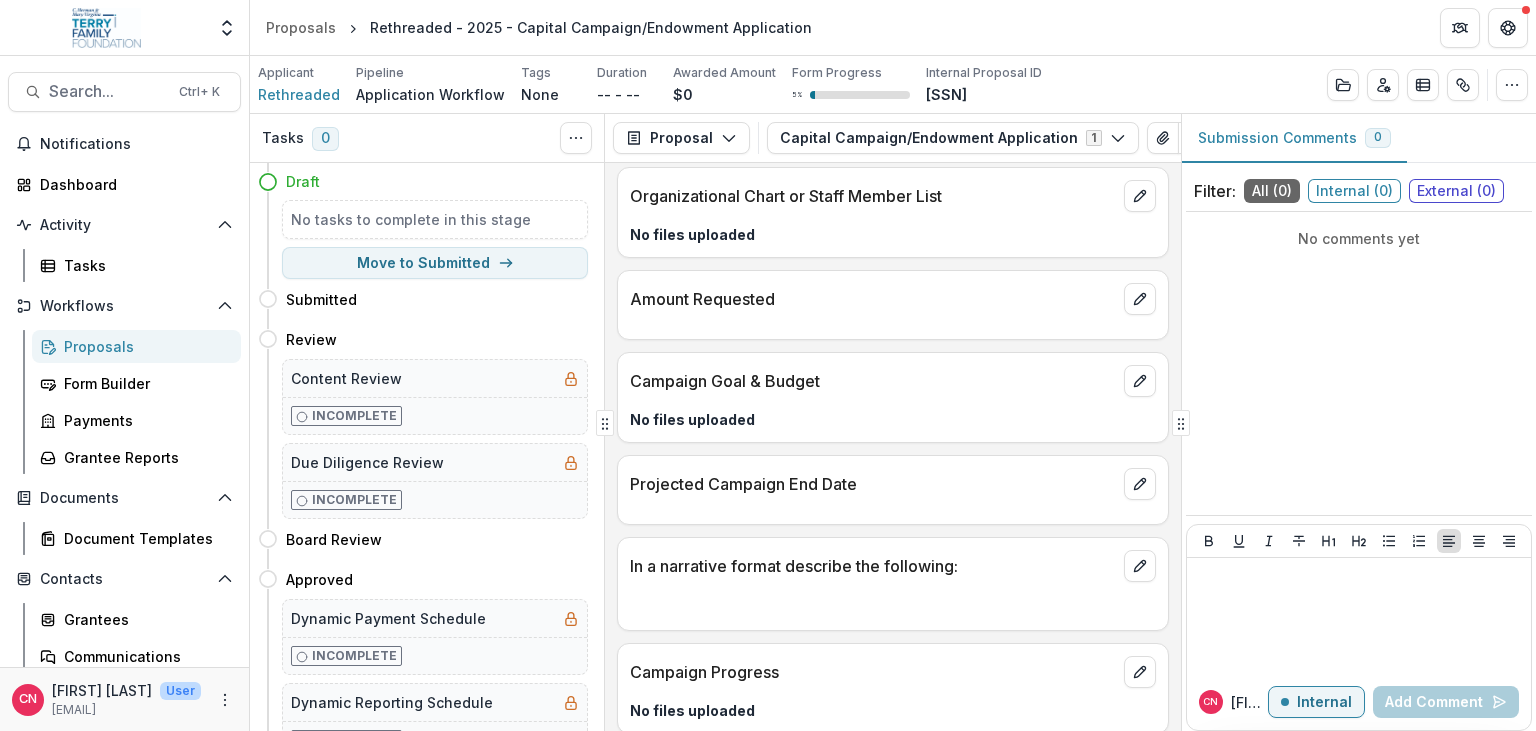 scroll, scrollTop: 3547, scrollLeft: 0, axis: vertical 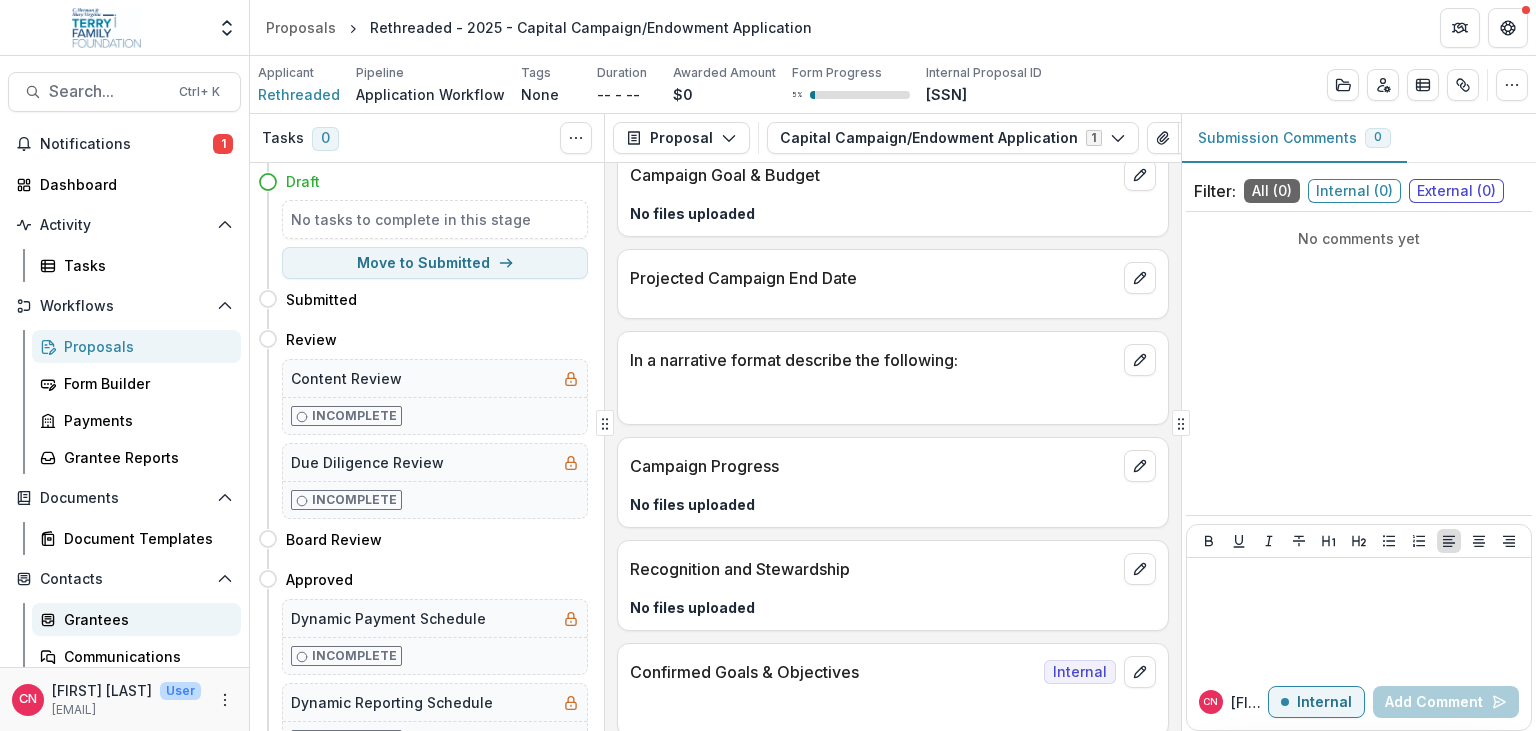 click on "Grantees" at bounding box center [144, 619] 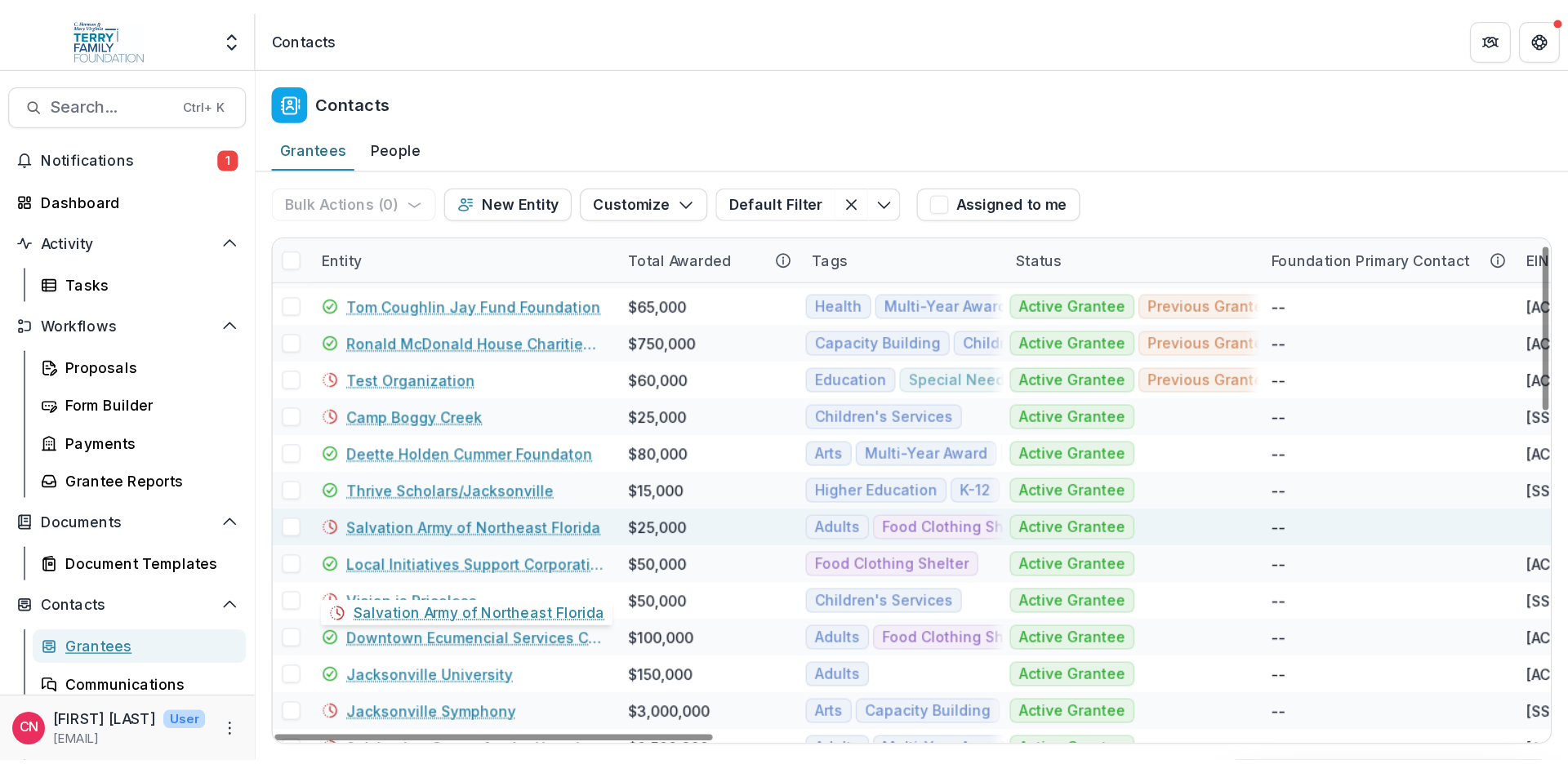 scroll, scrollTop: 0, scrollLeft: 0, axis: both 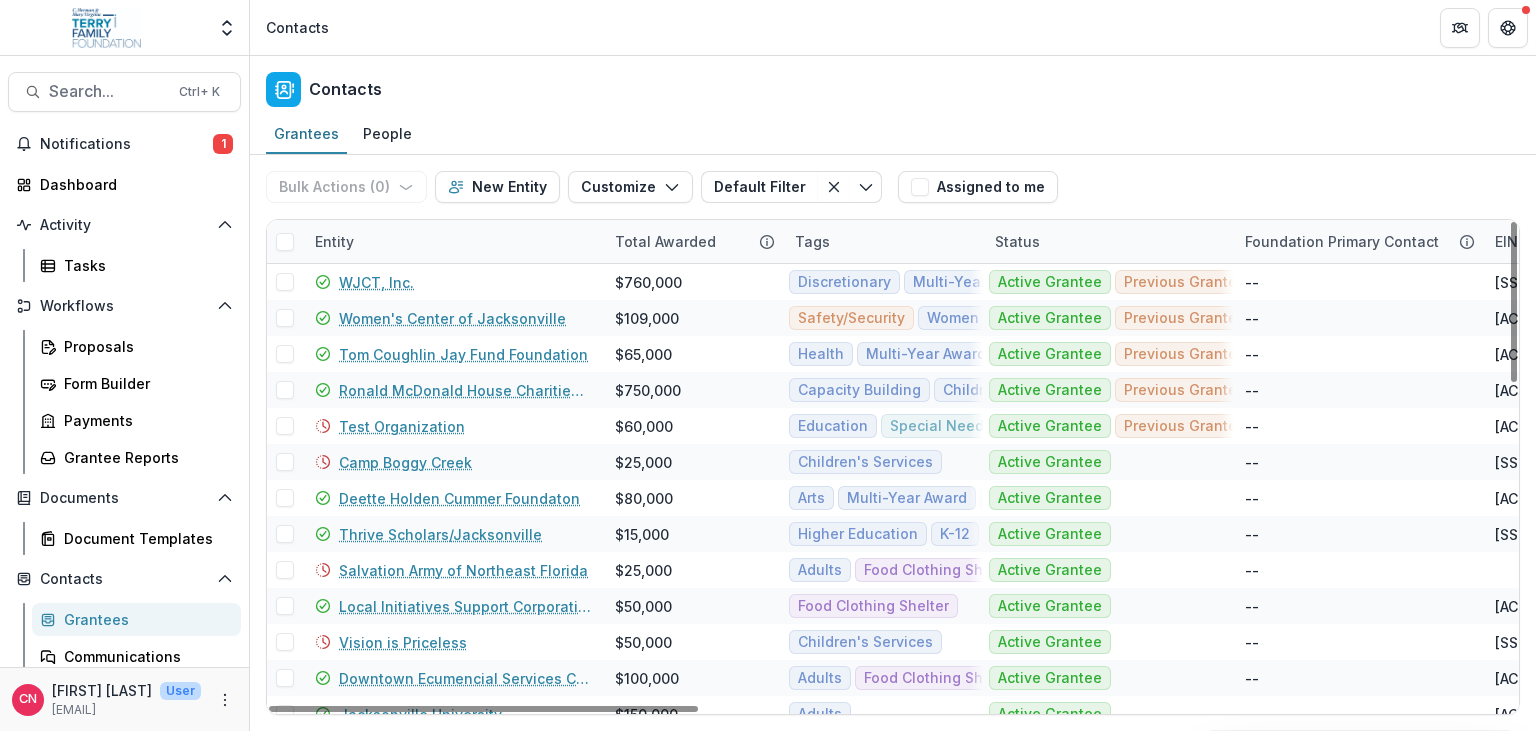 click on "Entity" at bounding box center [453, 241] 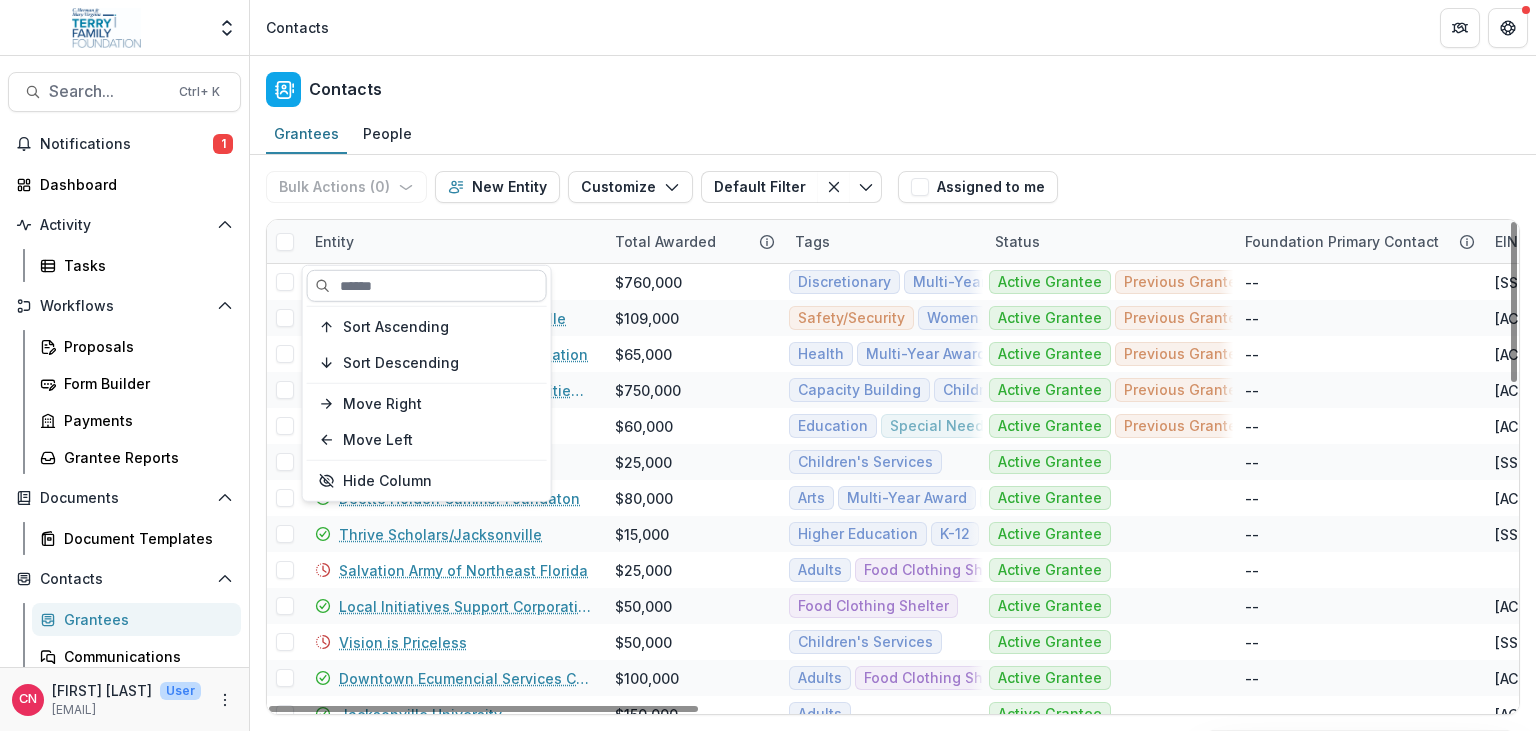 click at bounding box center (427, 286) 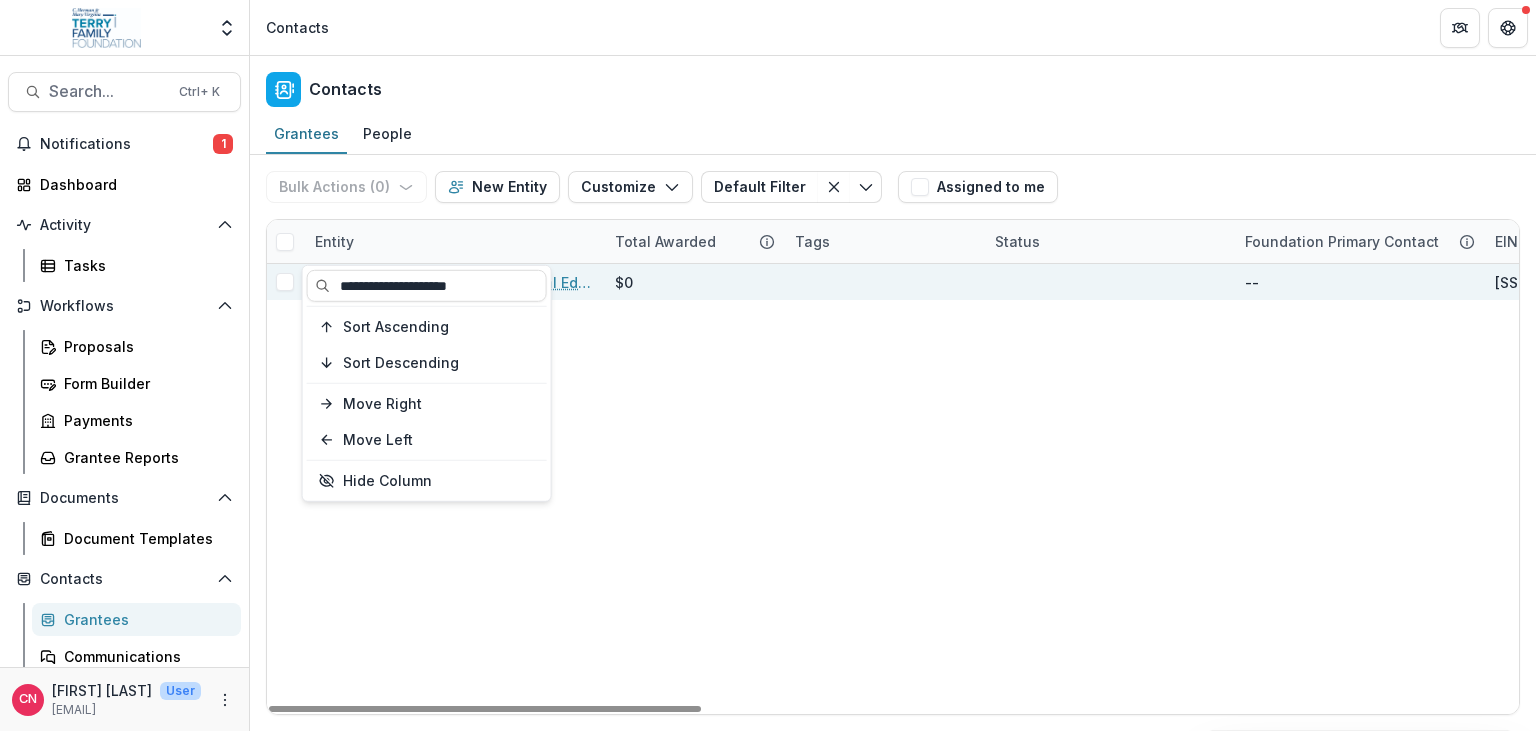 type on "**********" 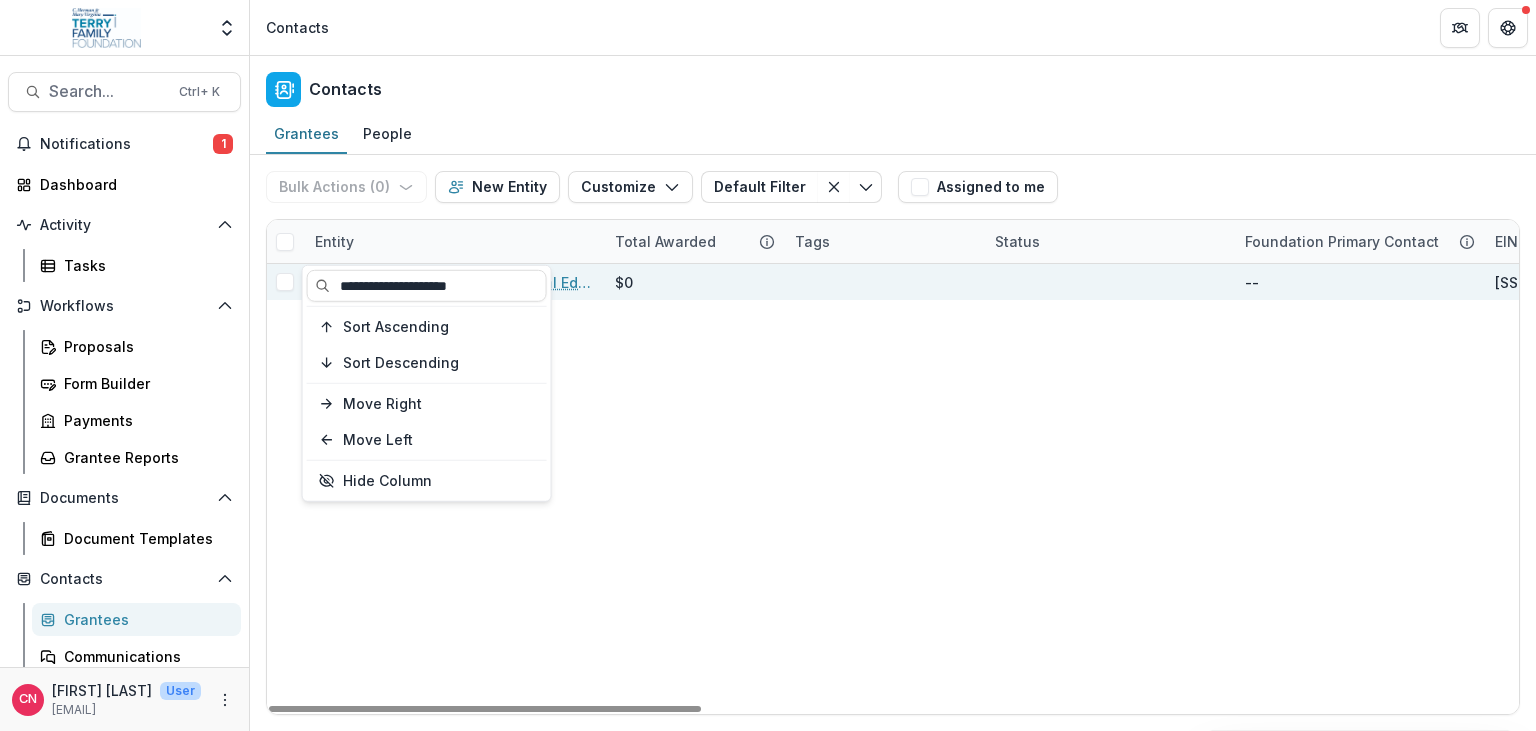 click on "North Florida School of Special Education" at bounding box center [465, 282] 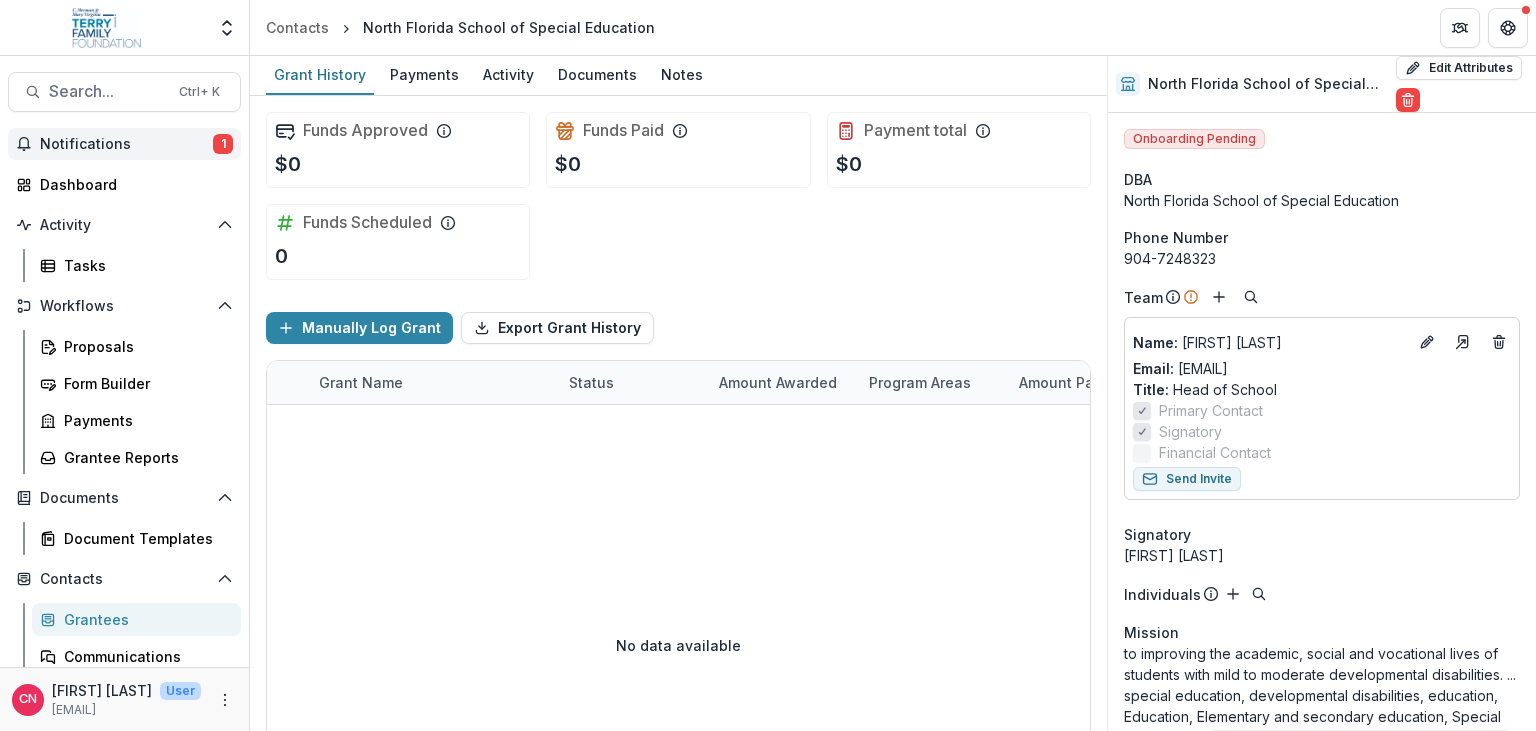 click on "Notifications" at bounding box center (126, 144) 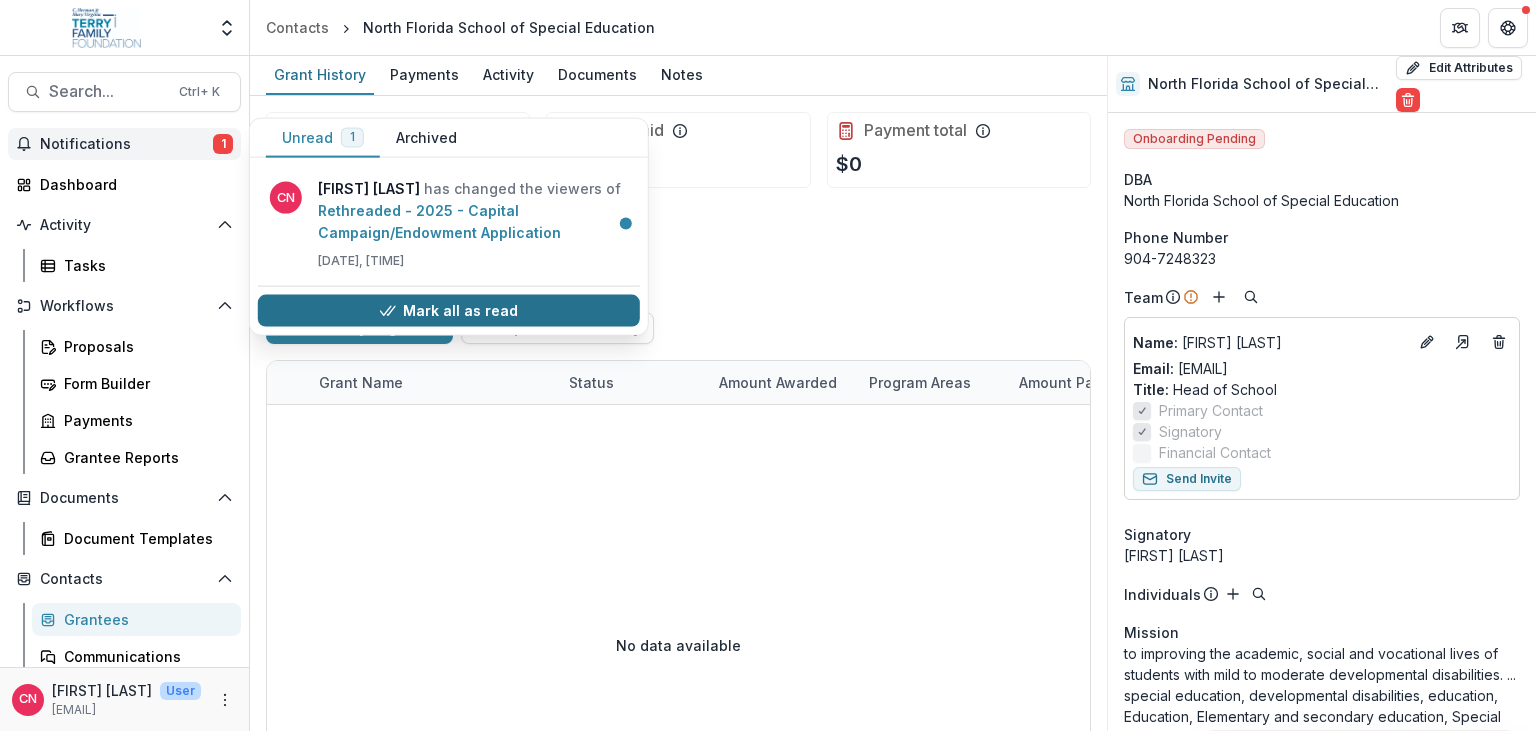 click on "Mark all as read" at bounding box center [449, 311] 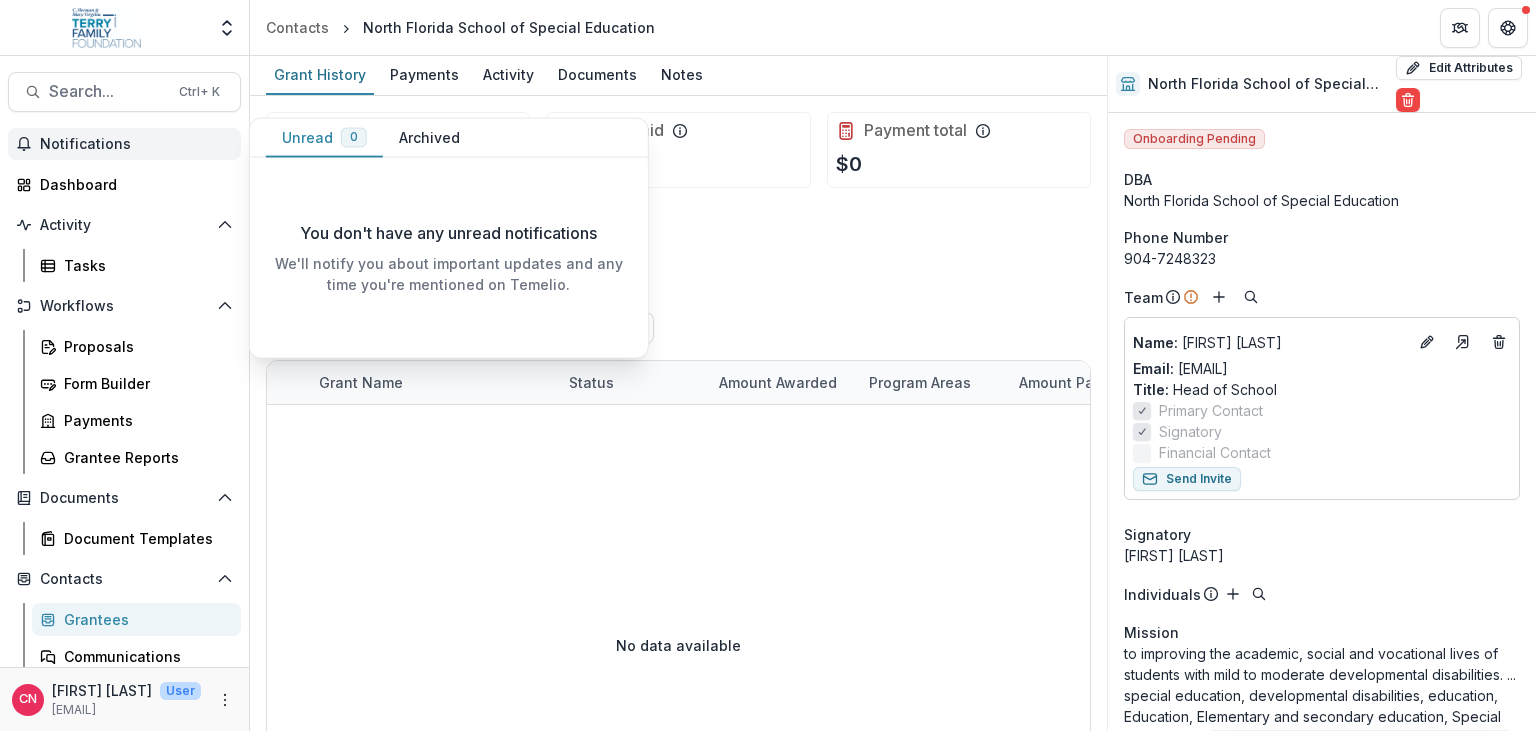 click on "Notifications" at bounding box center (136, 144) 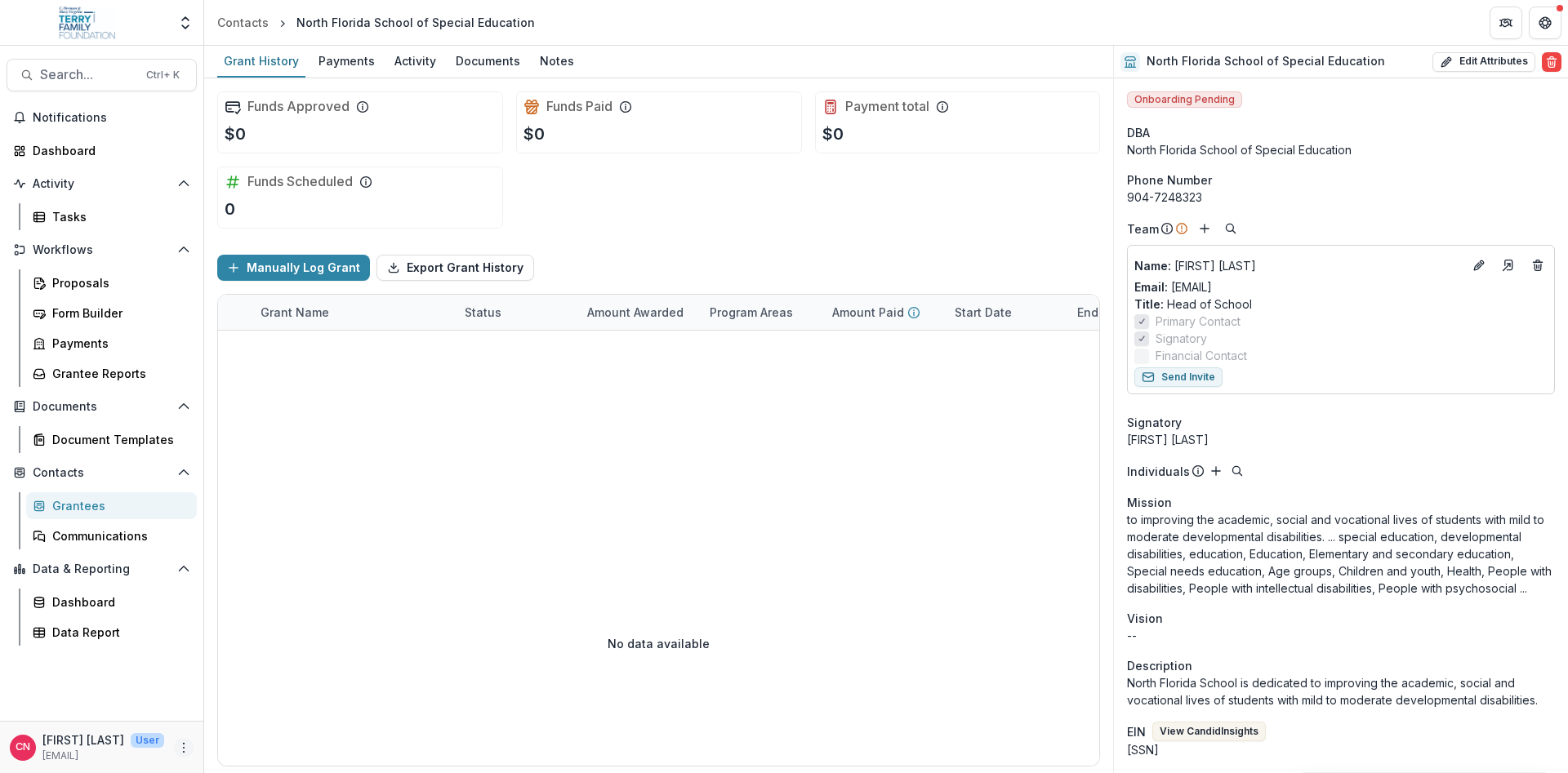 click 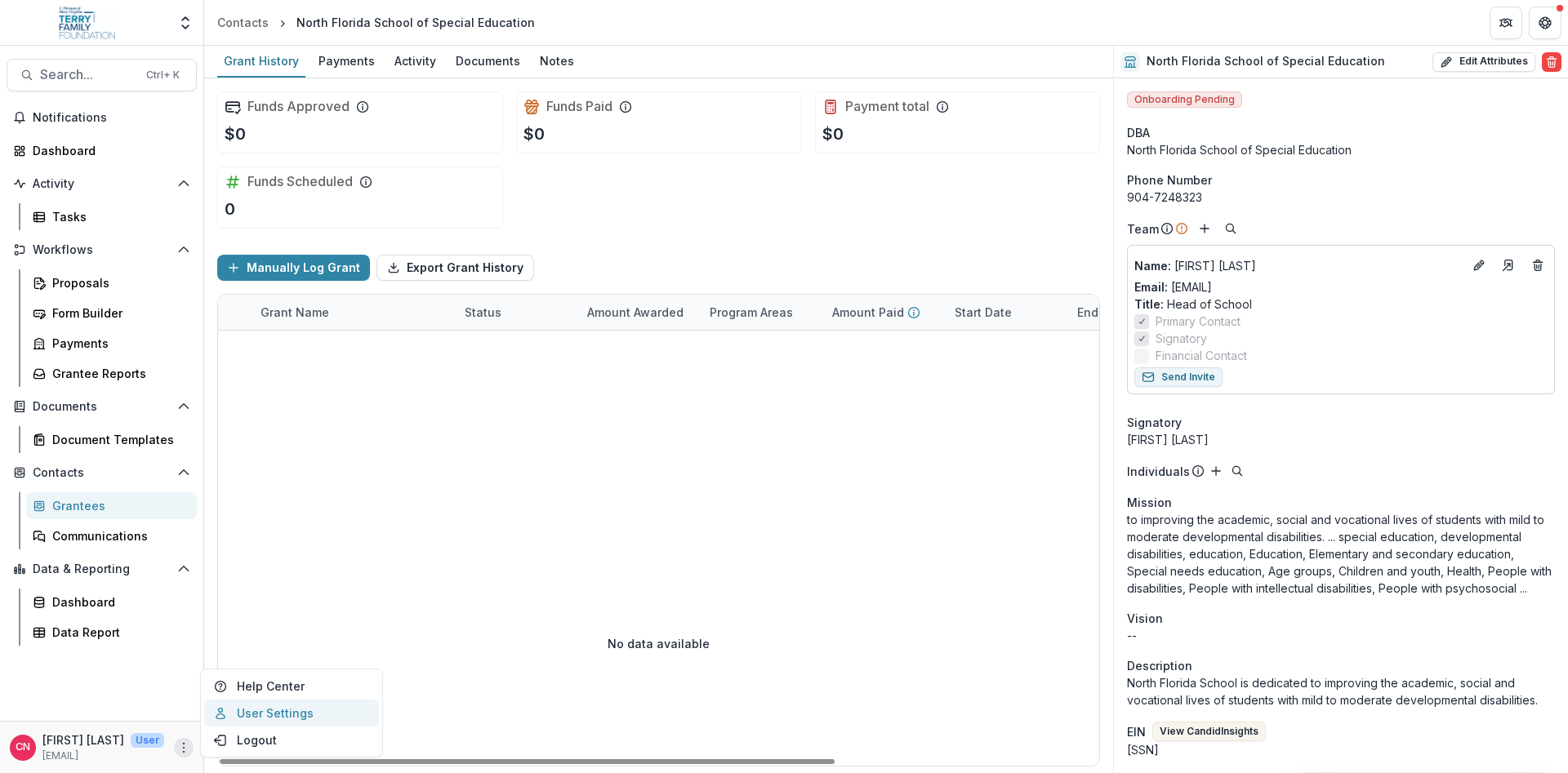 click on "User Settings" at bounding box center (292, 713) 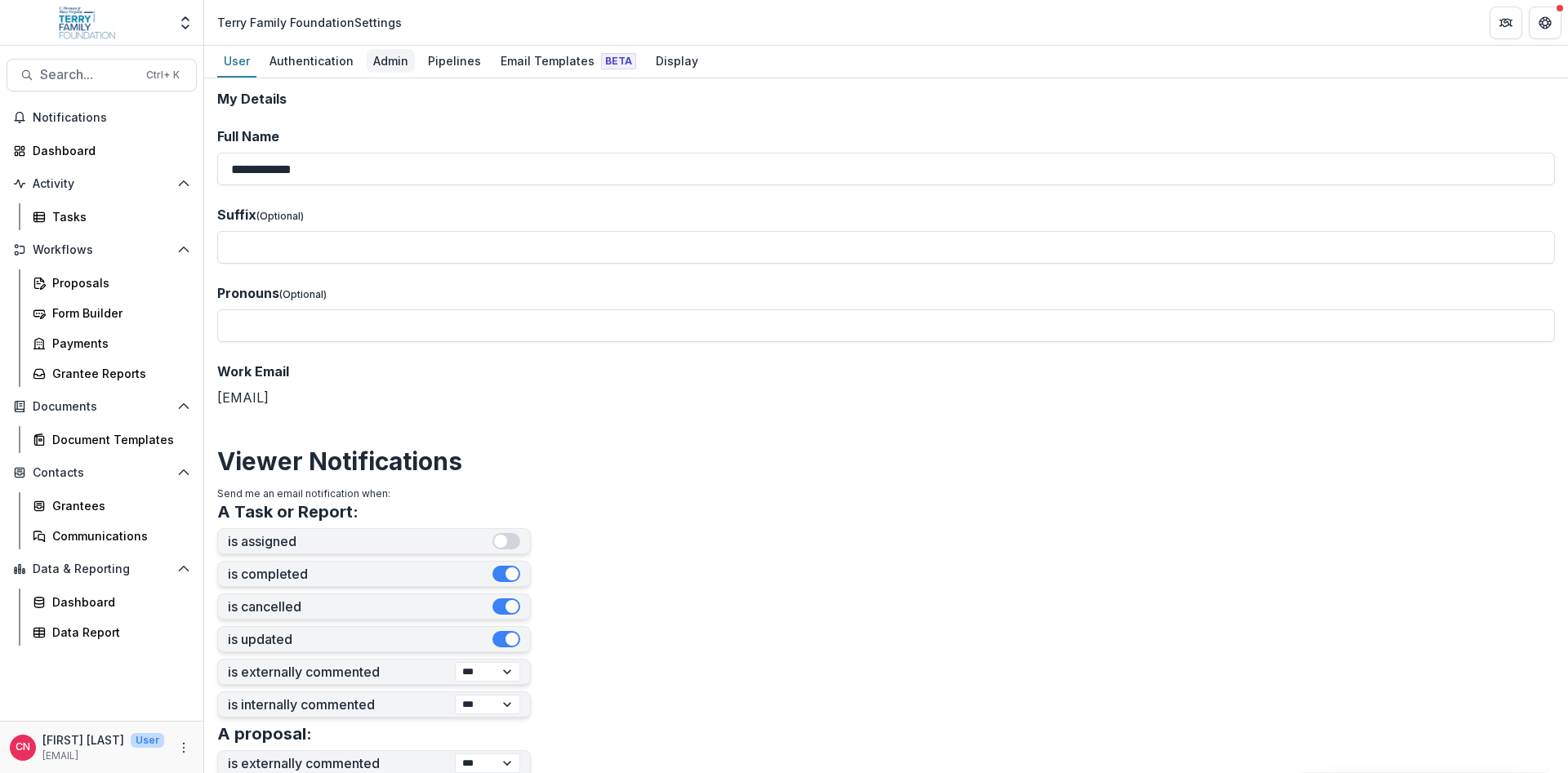 click on "Admin" at bounding box center [390, 60] 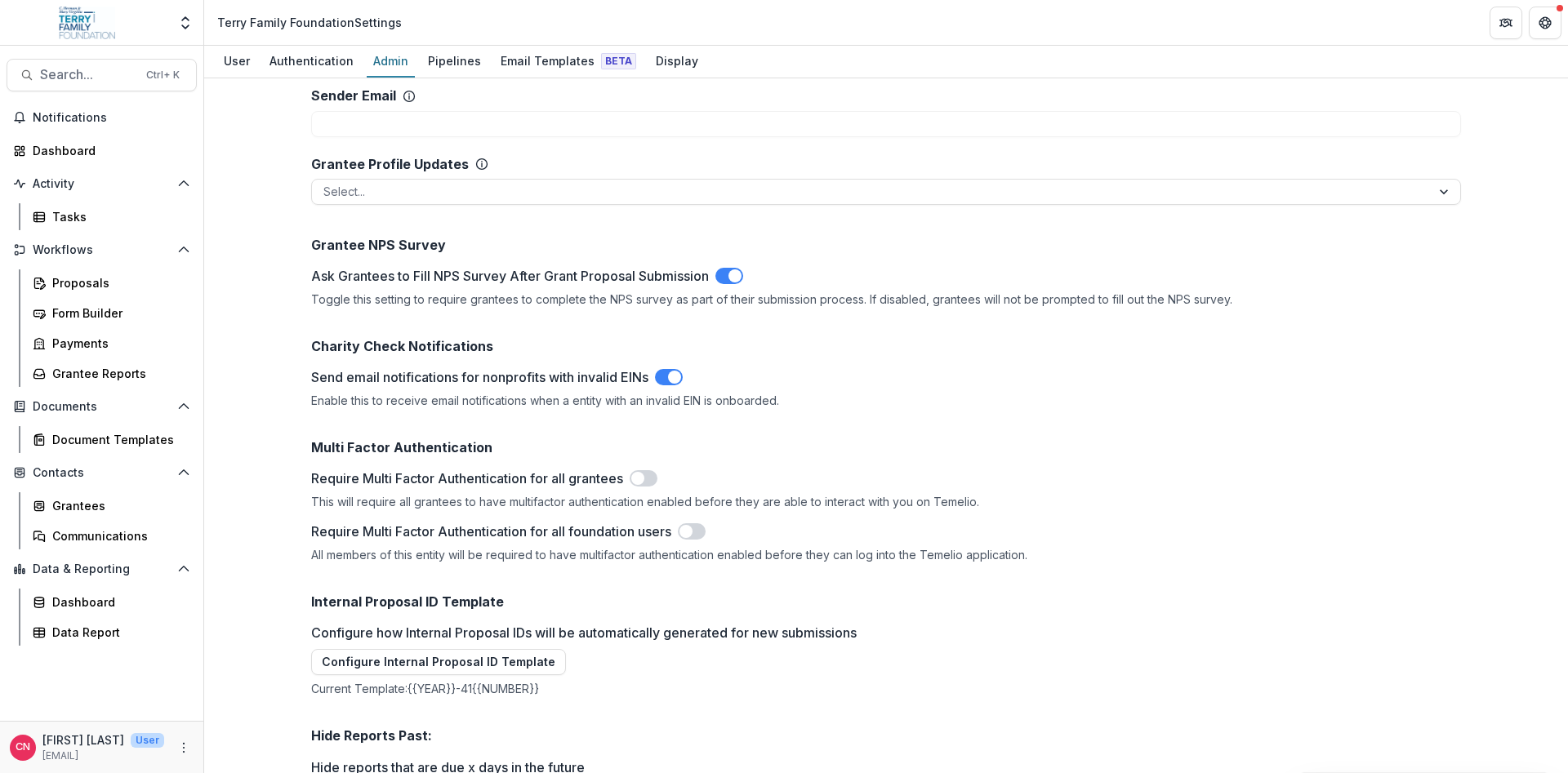 scroll, scrollTop: 2057, scrollLeft: 0, axis: vertical 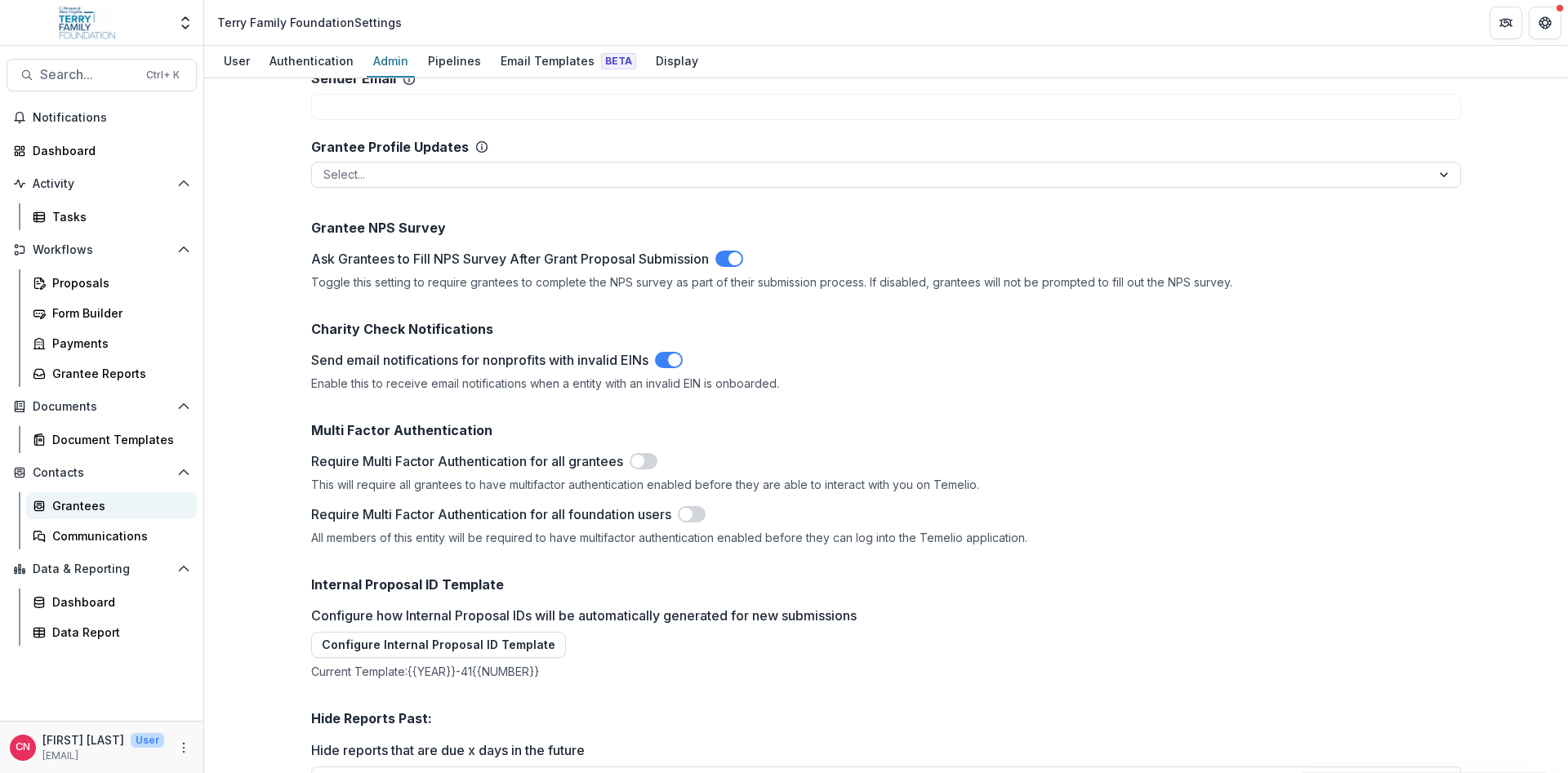 click on "Grantees" at bounding box center [118, 505] 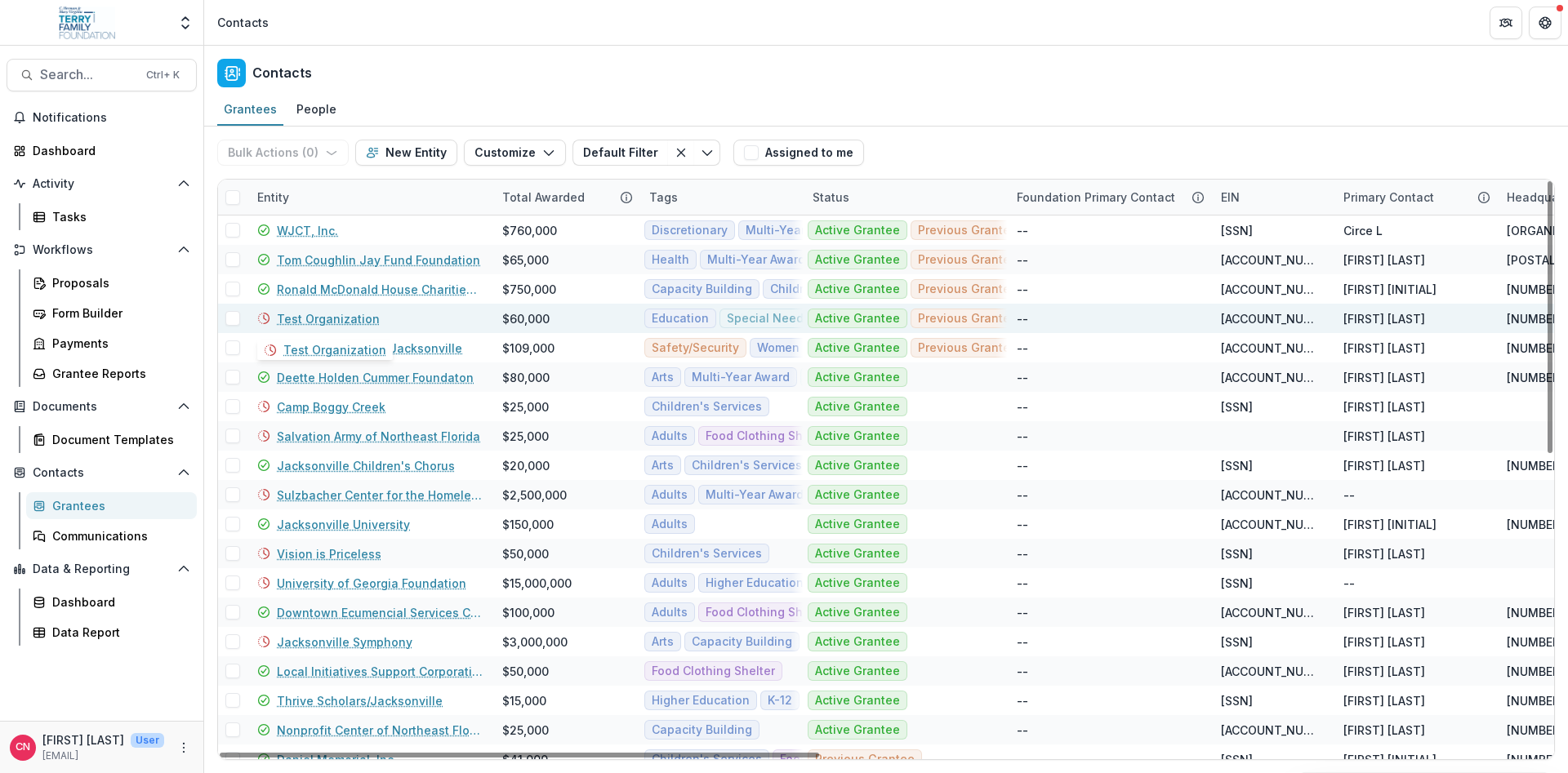 click on "Test Organization" at bounding box center (328, 318) 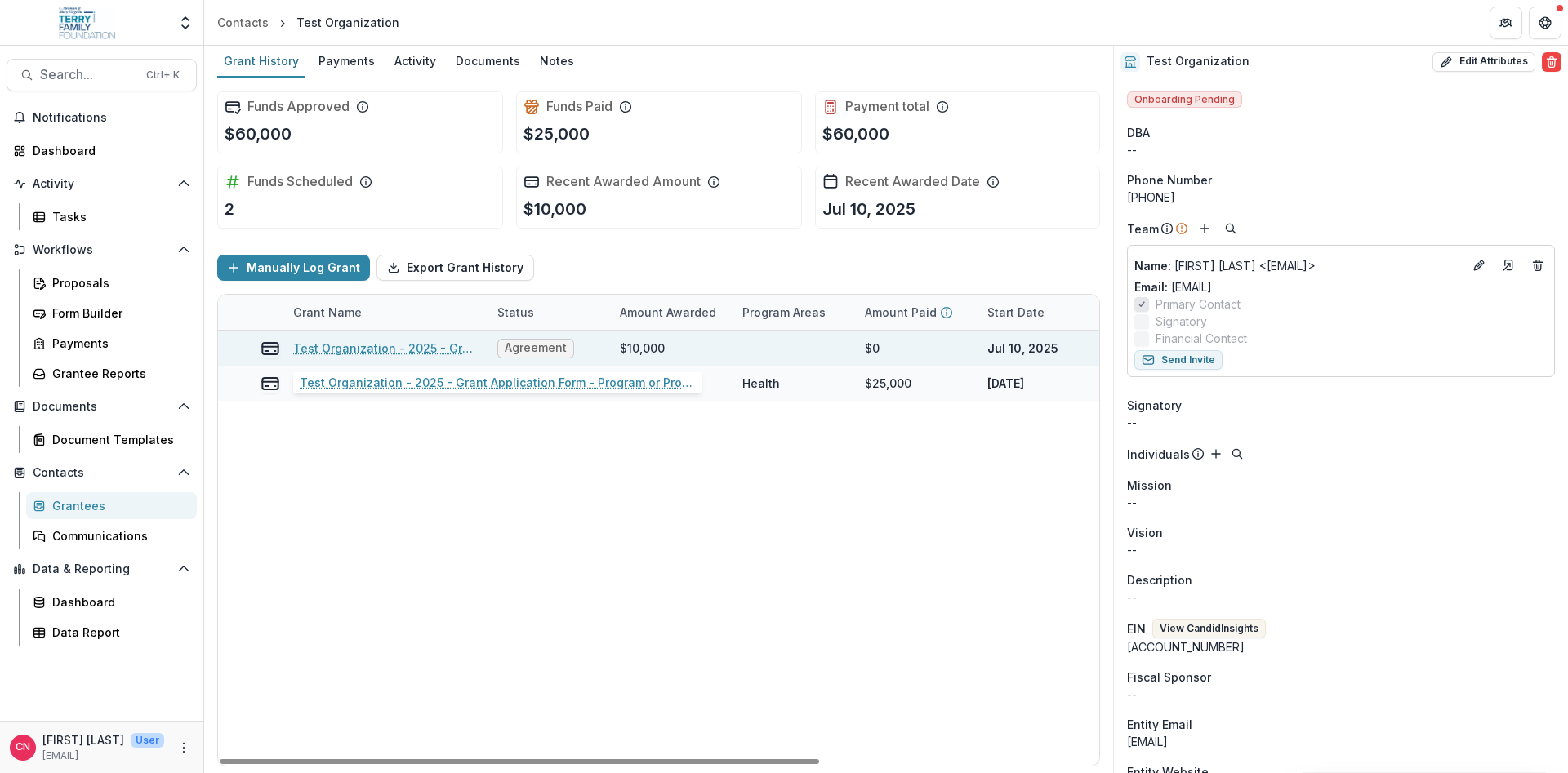 click on "Test Organization - 2025 - Grant Application Form - Program or Project" at bounding box center (385, 348) 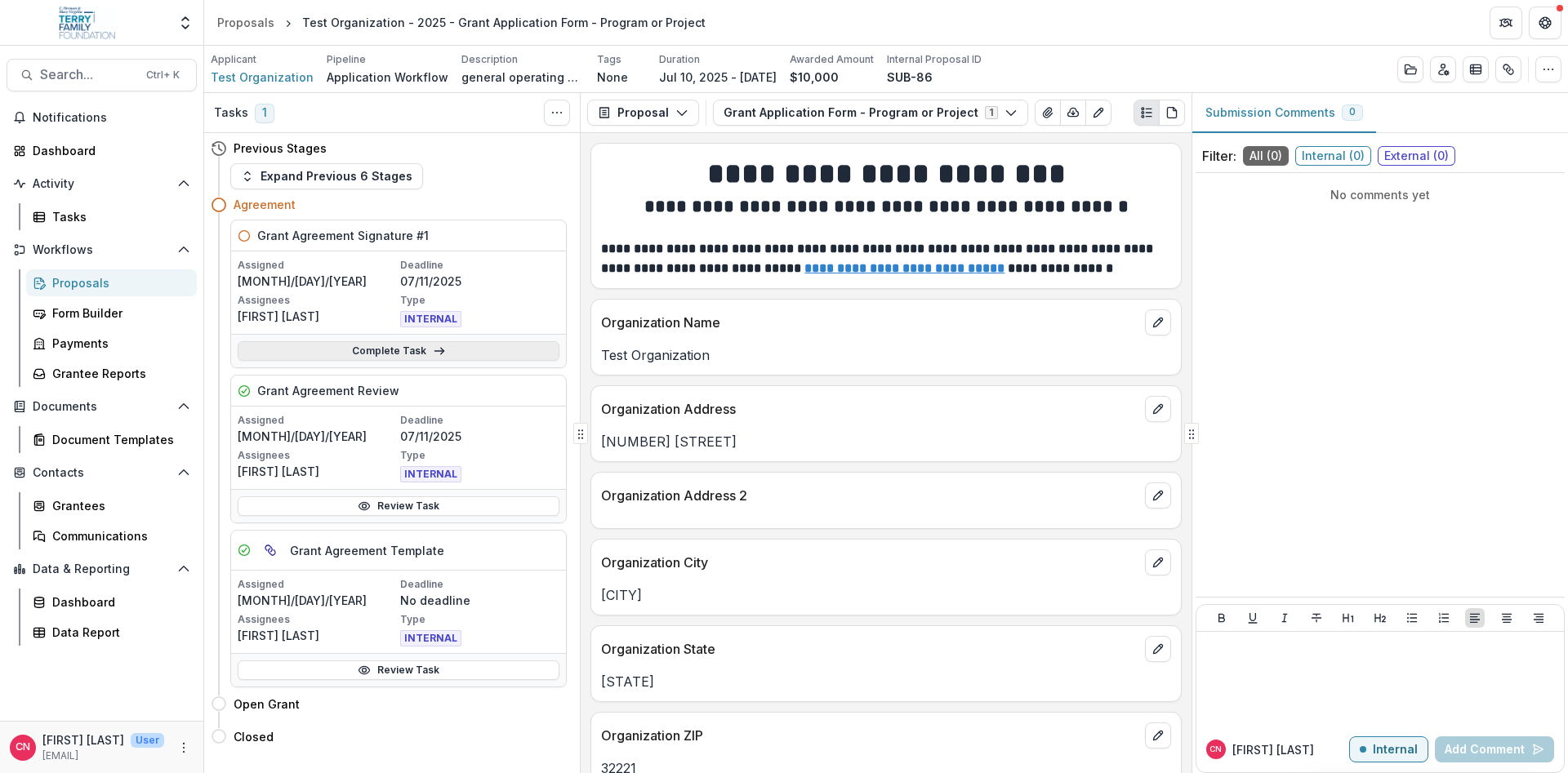 click on "Complete Task" at bounding box center (399, 351) 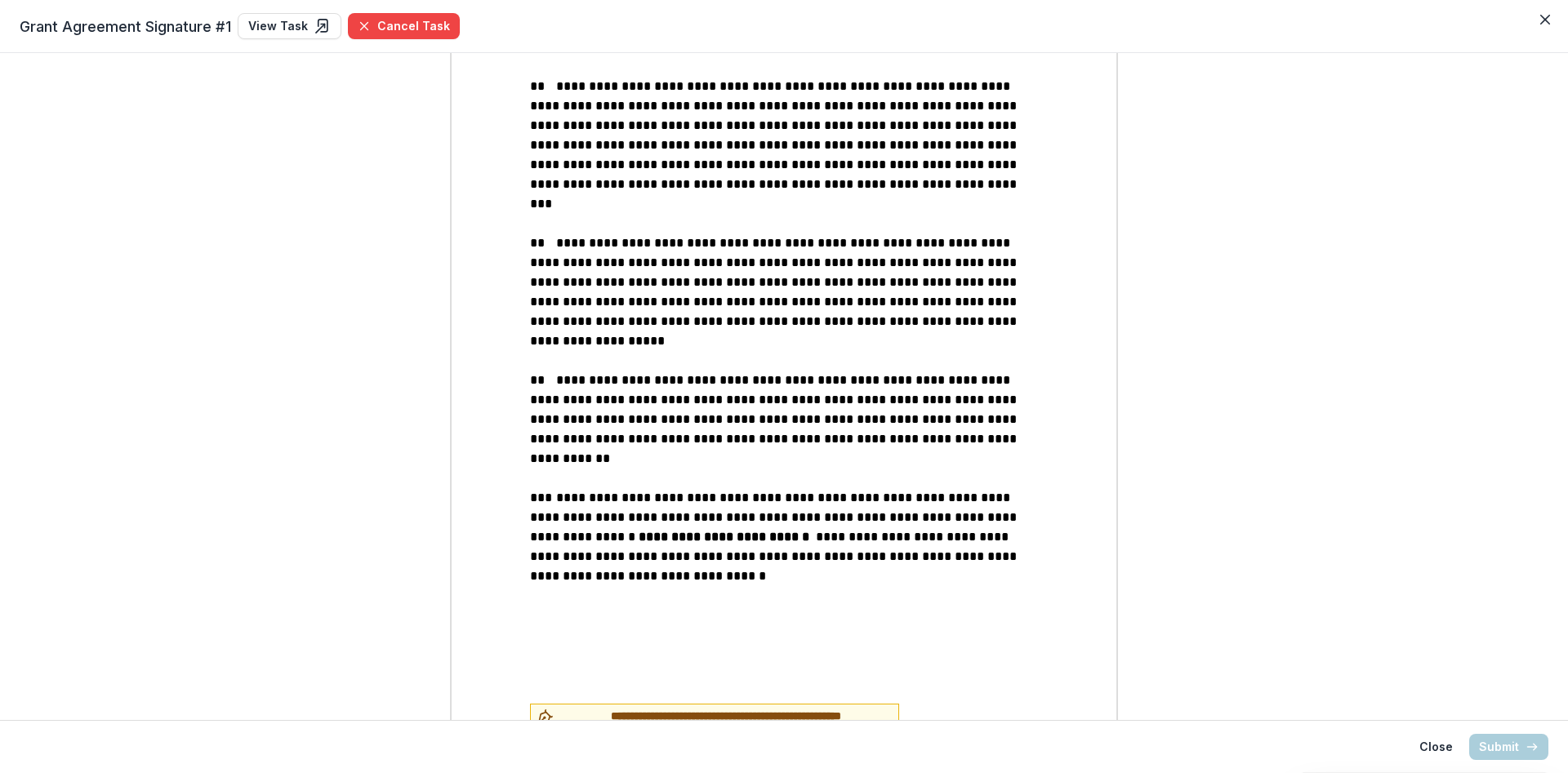 scroll, scrollTop: 1959, scrollLeft: 0, axis: vertical 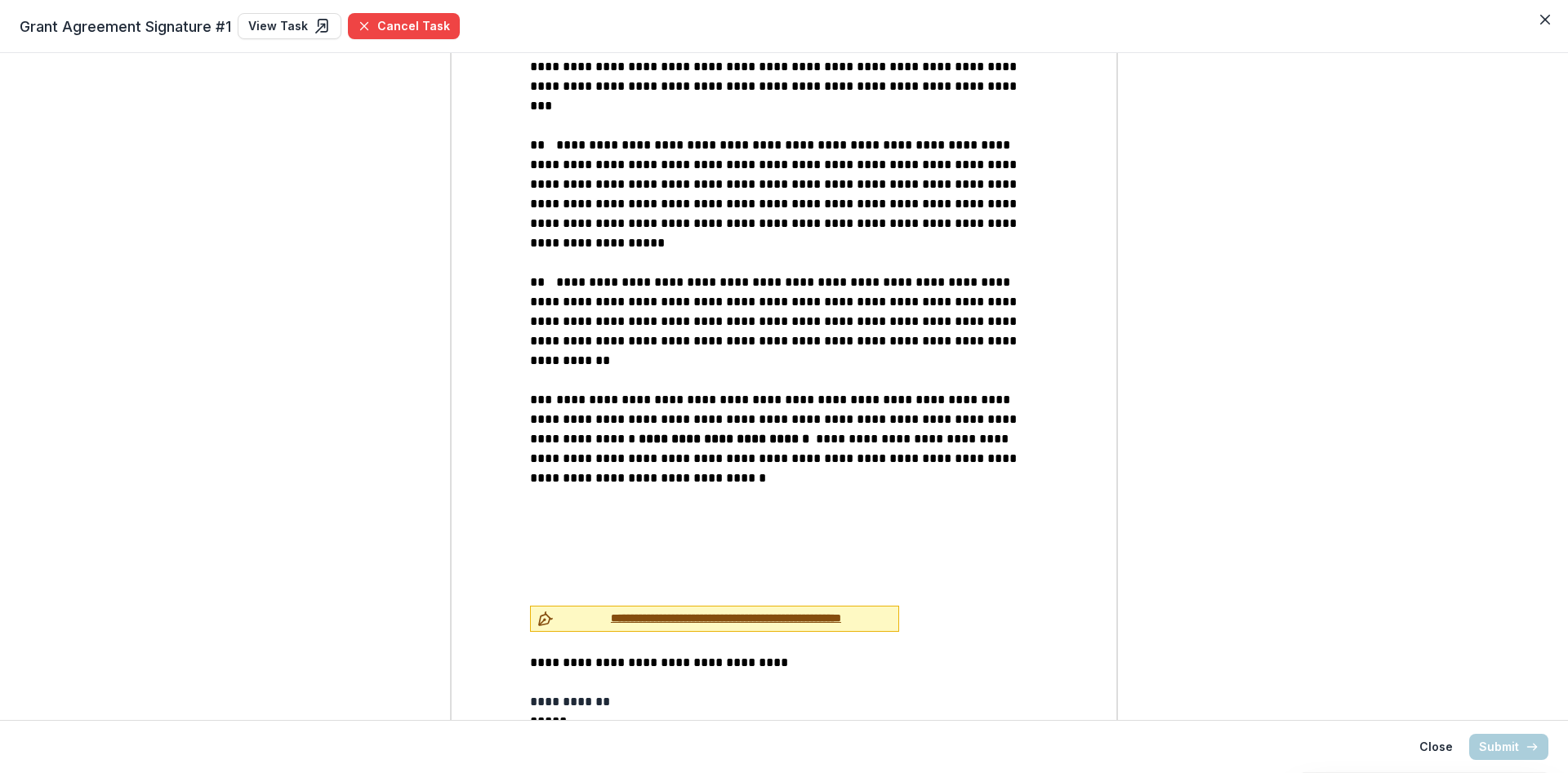 click on "**********" at bounding box center (726, 618) 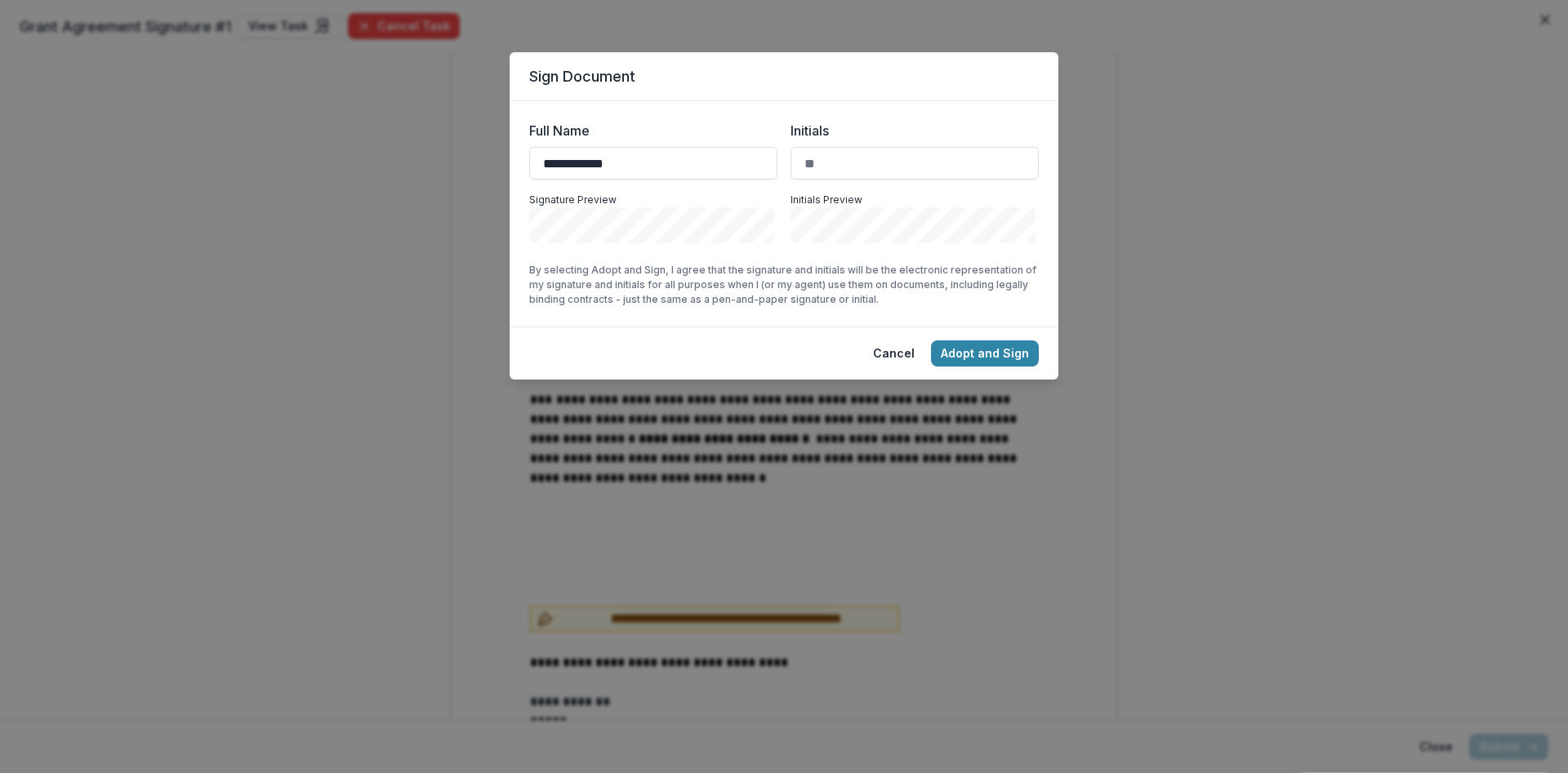type on "**********" 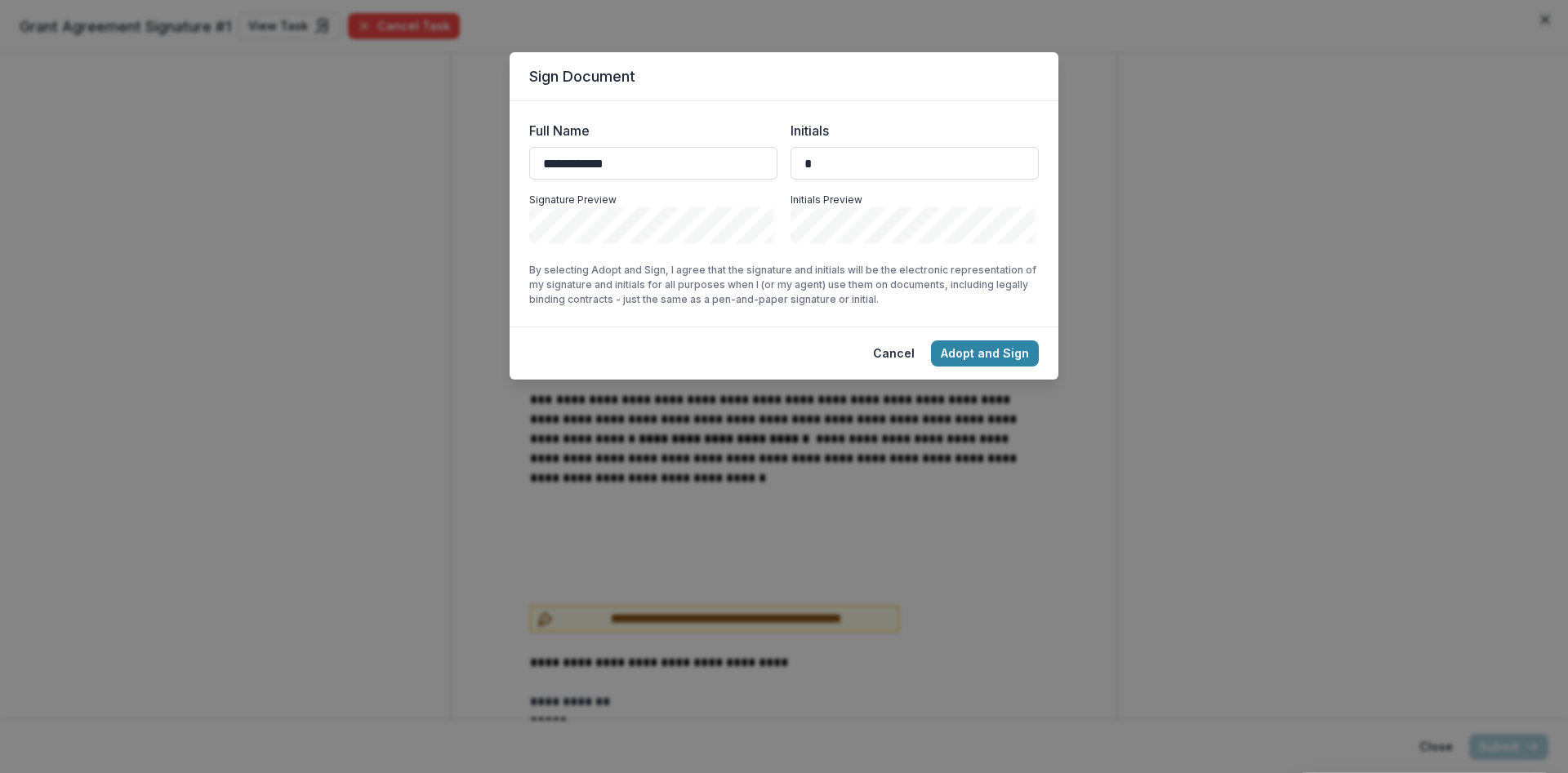 type on "**" 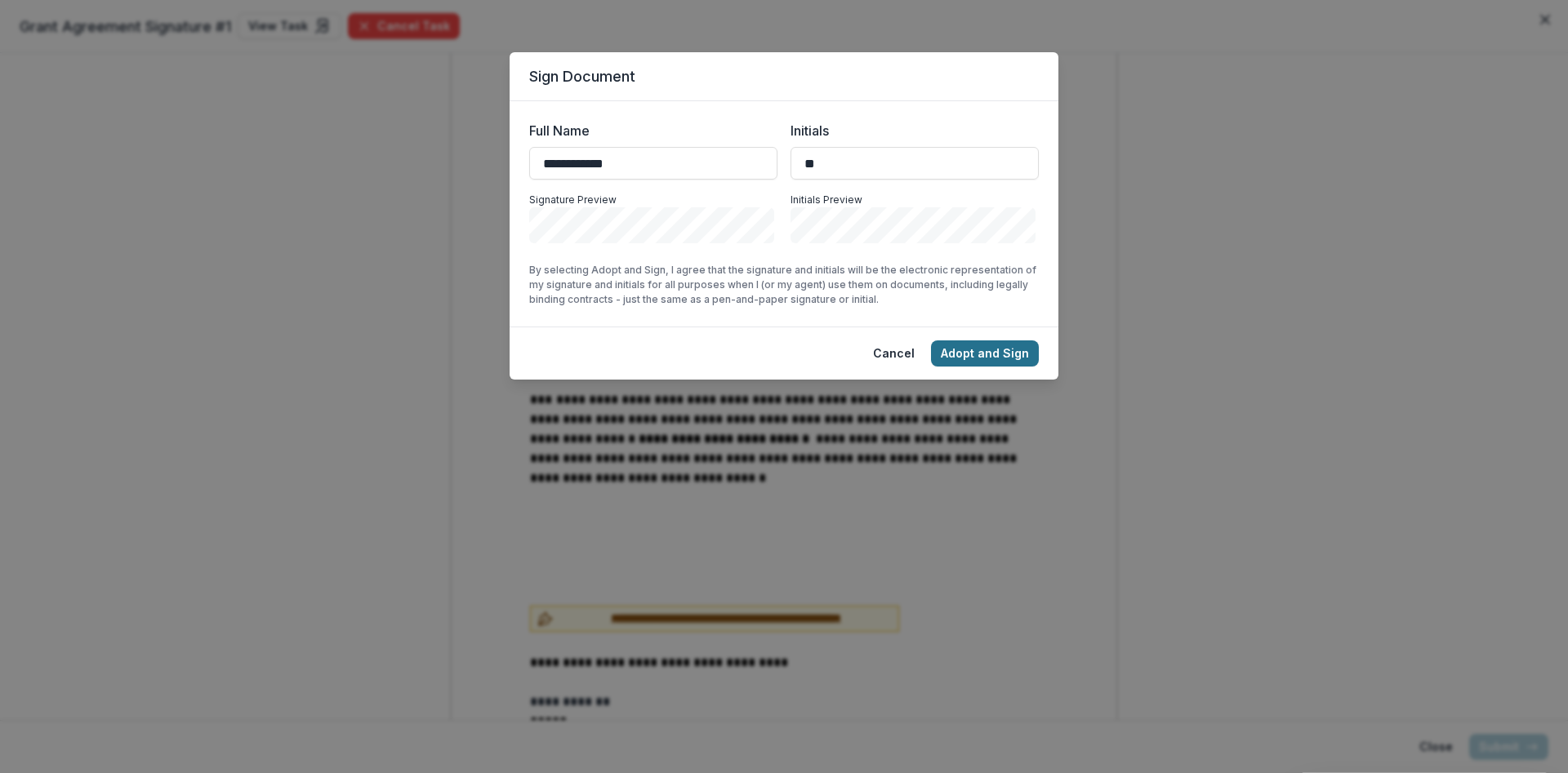 click on "Adopt and Sign" at bounding box center [985, 353] 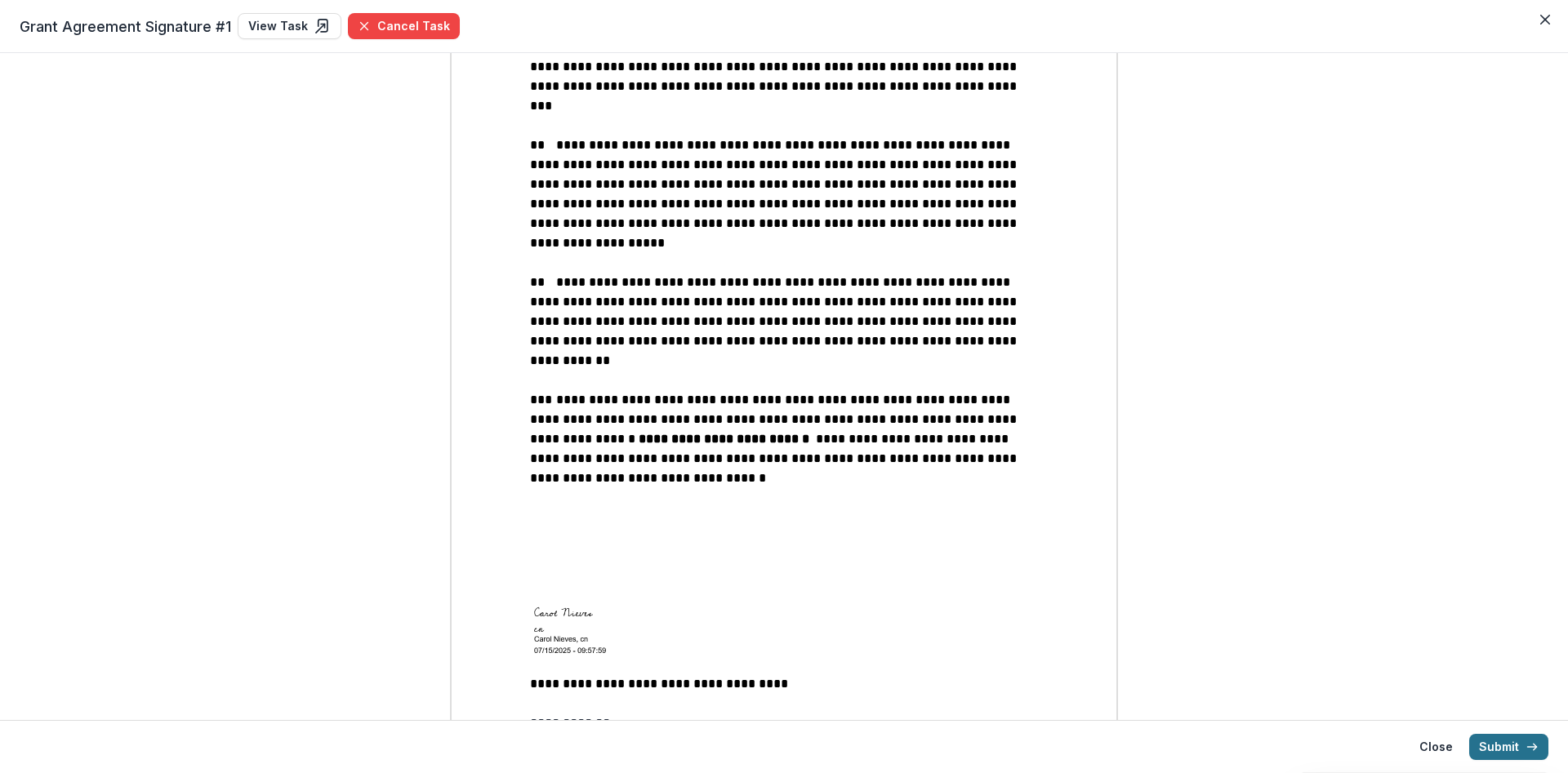 click on "Submit" at bounding box center [1508, 747] 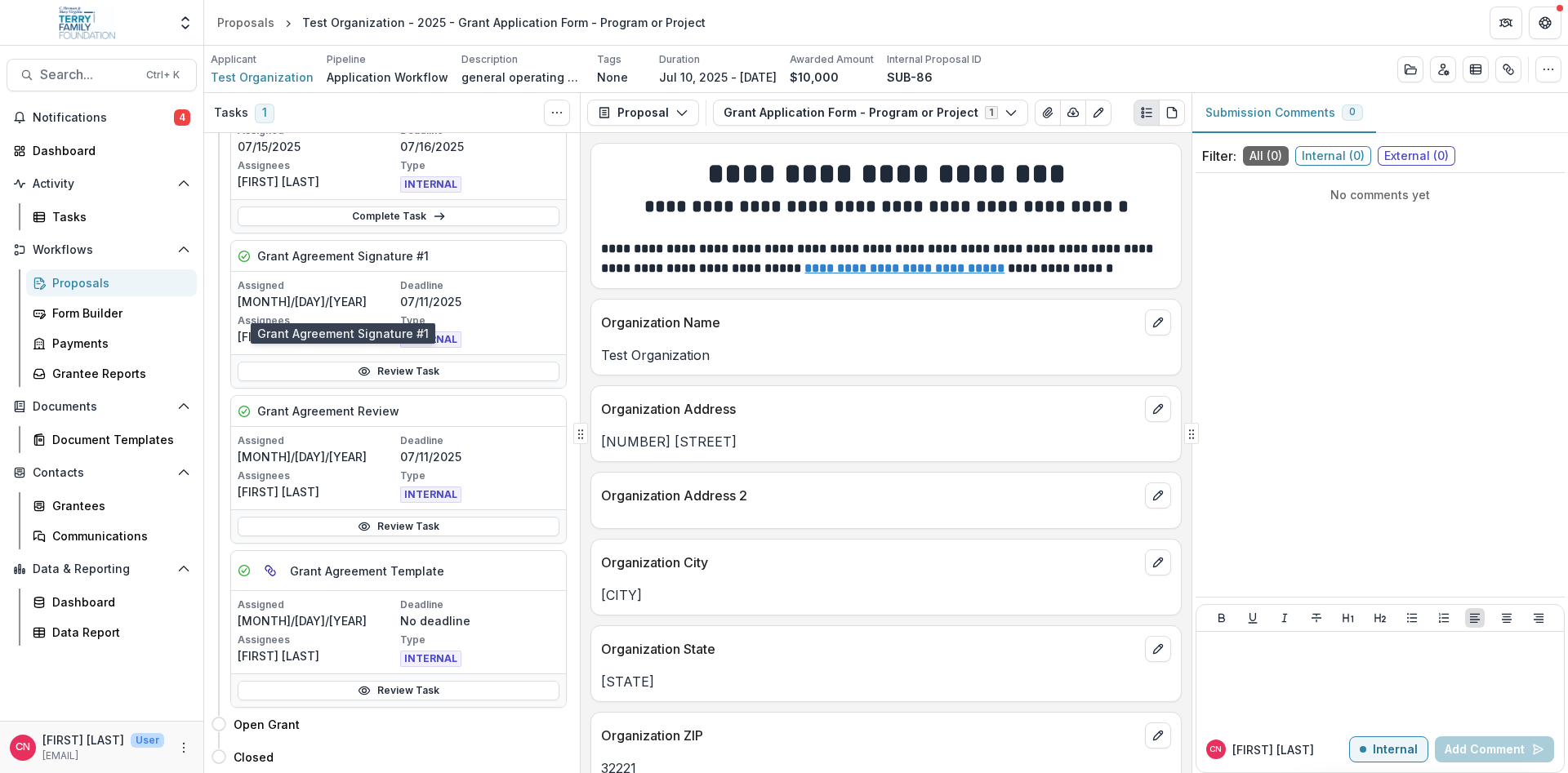 scroll, scrollTop: 0, scrollLeft: 0, axis: both 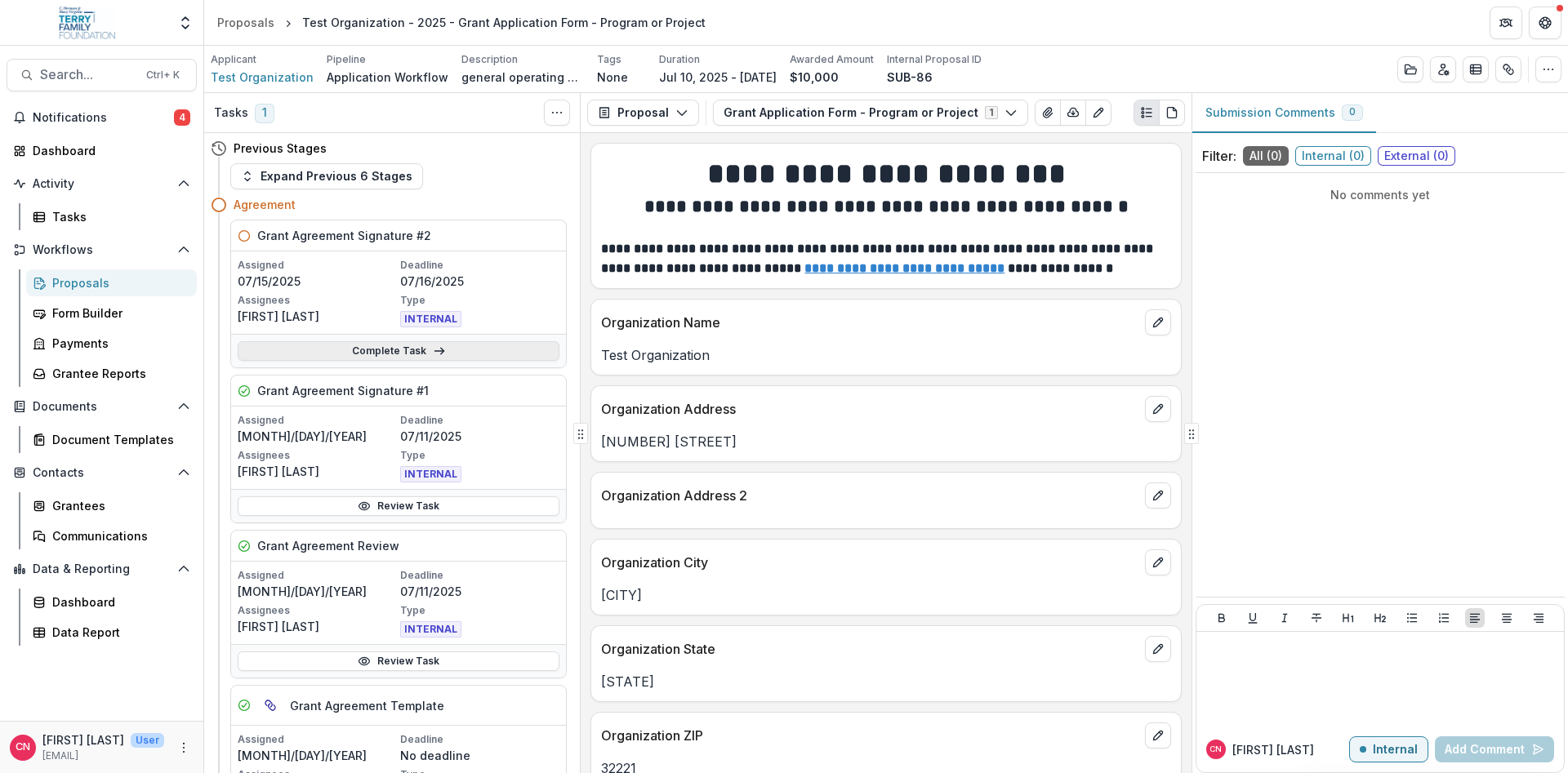 click on "Complete Task" at bounding box center [399, 351] 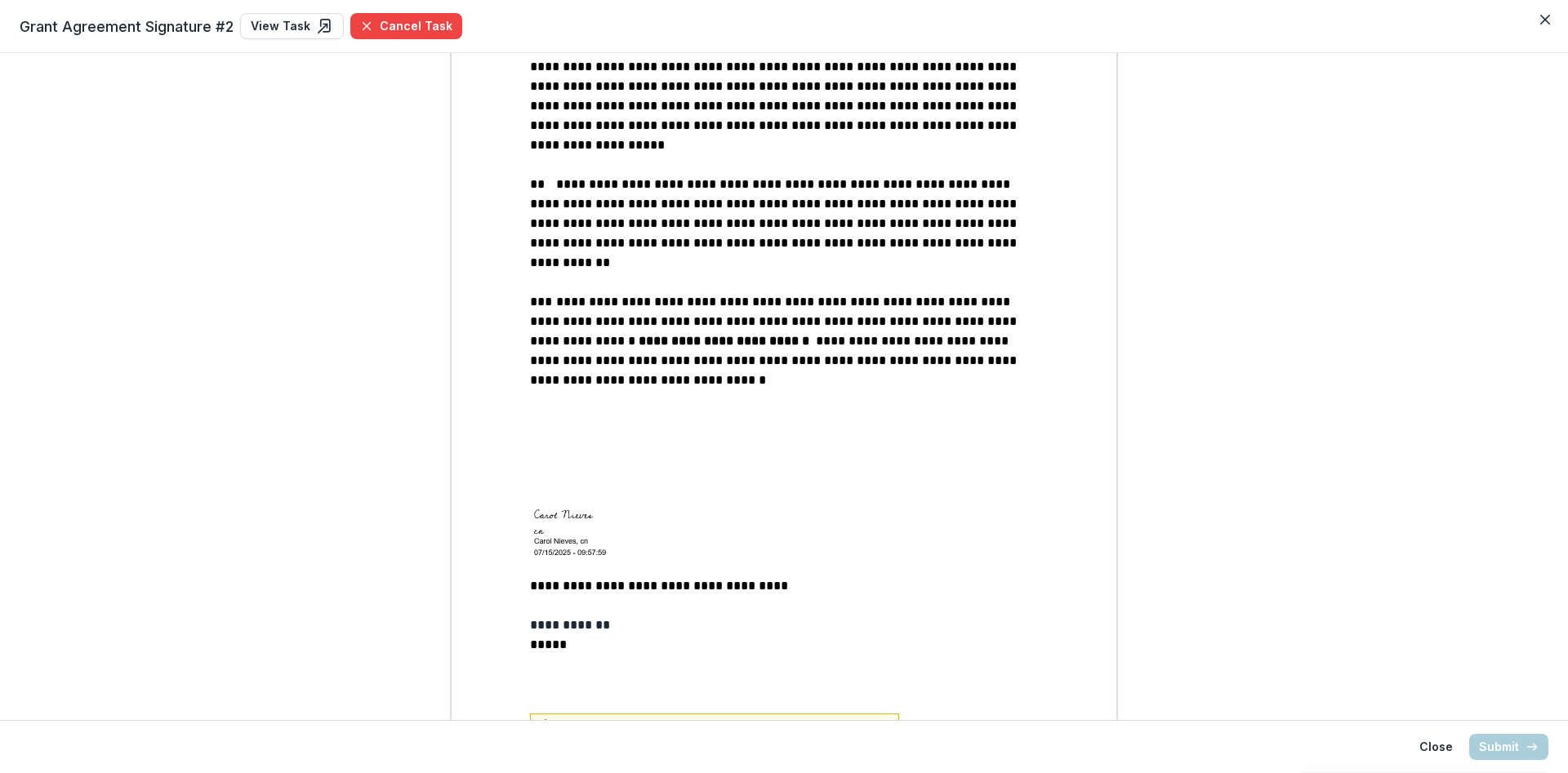 scroll, scrollTop: 2111, scrollLeft: 0, axis: vertical 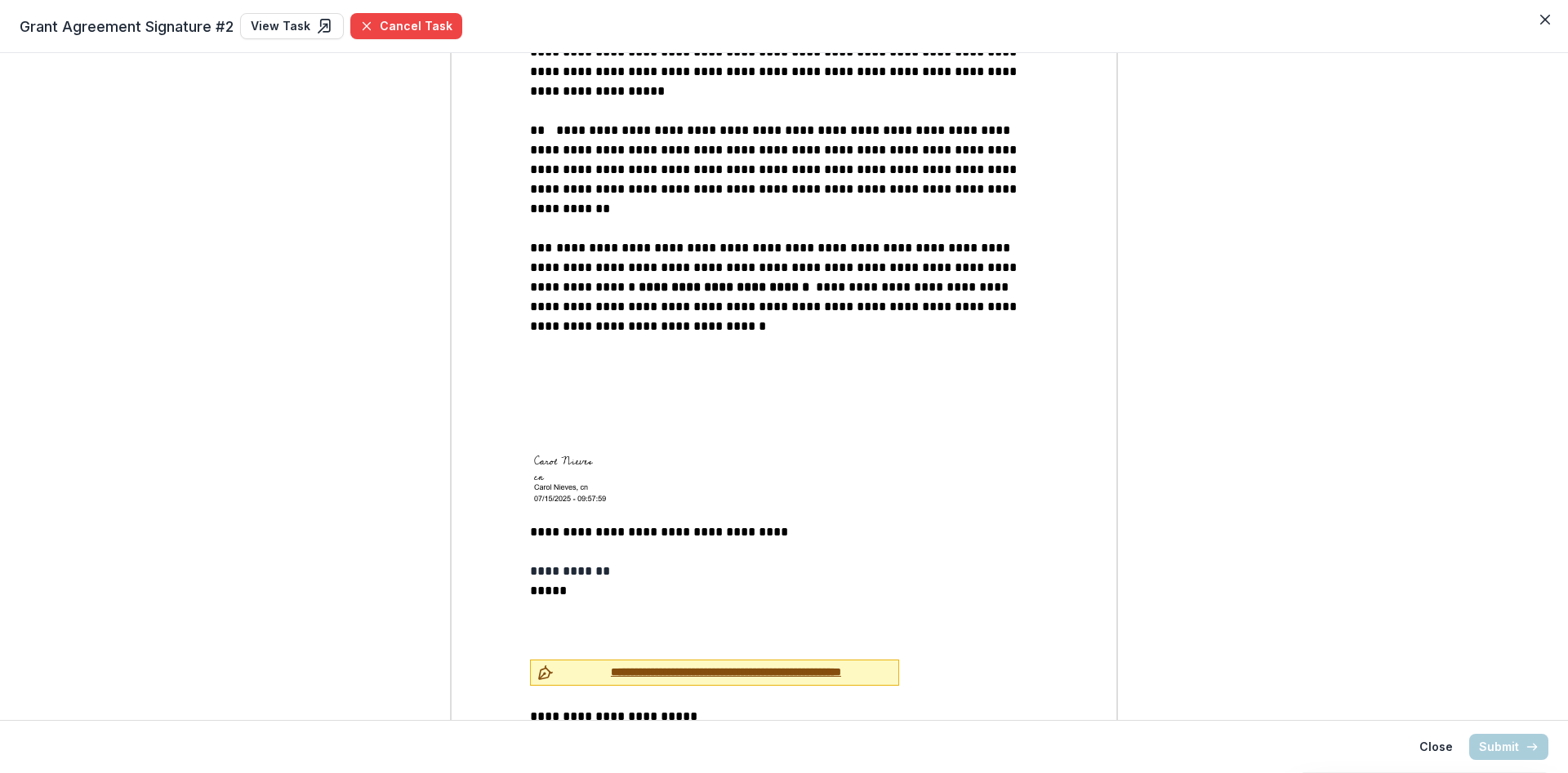 click on "**********" at bounding box center (726, 672) 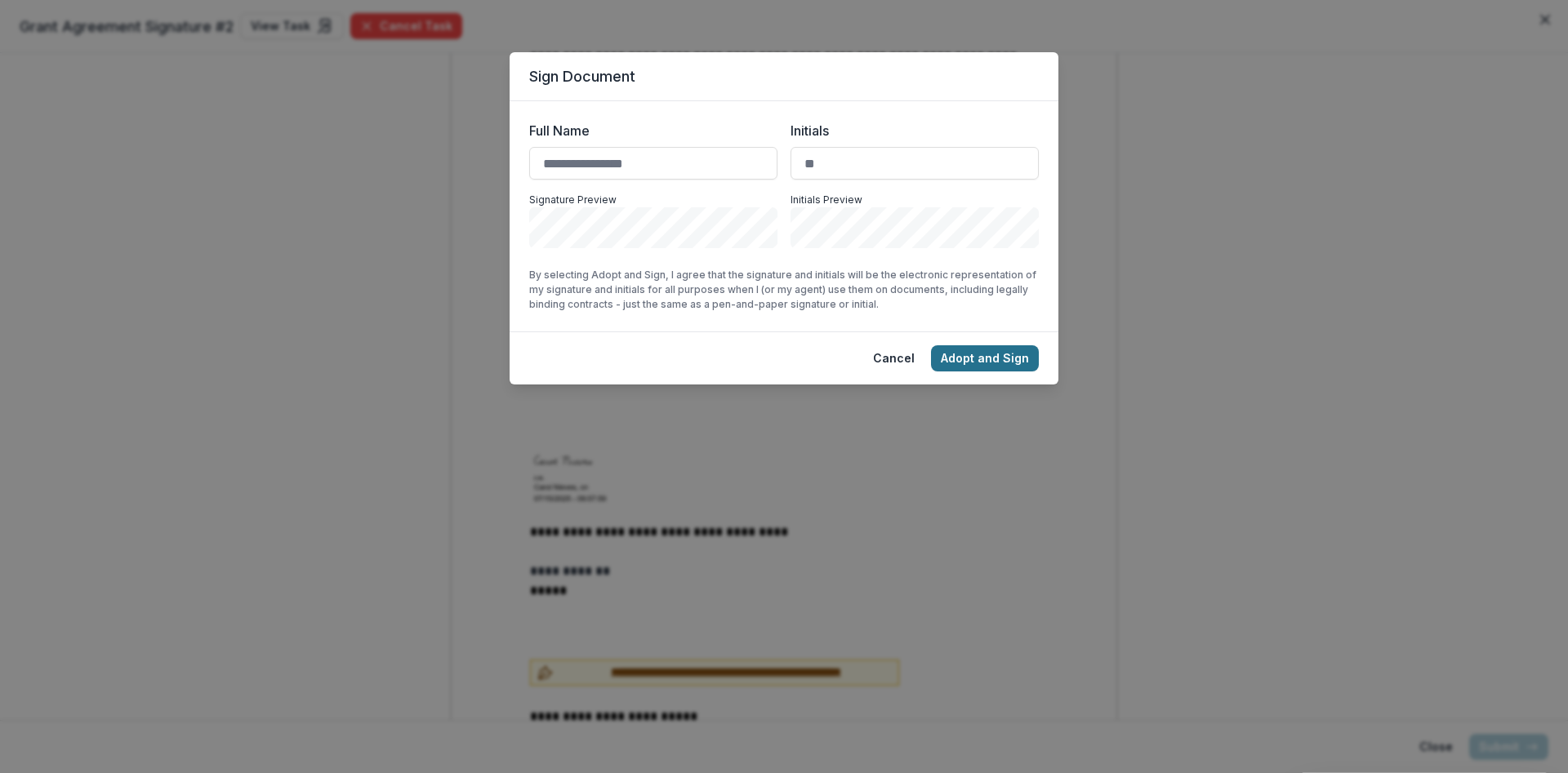 click on "Adopt and Sign" at bounding box center [985, 358] 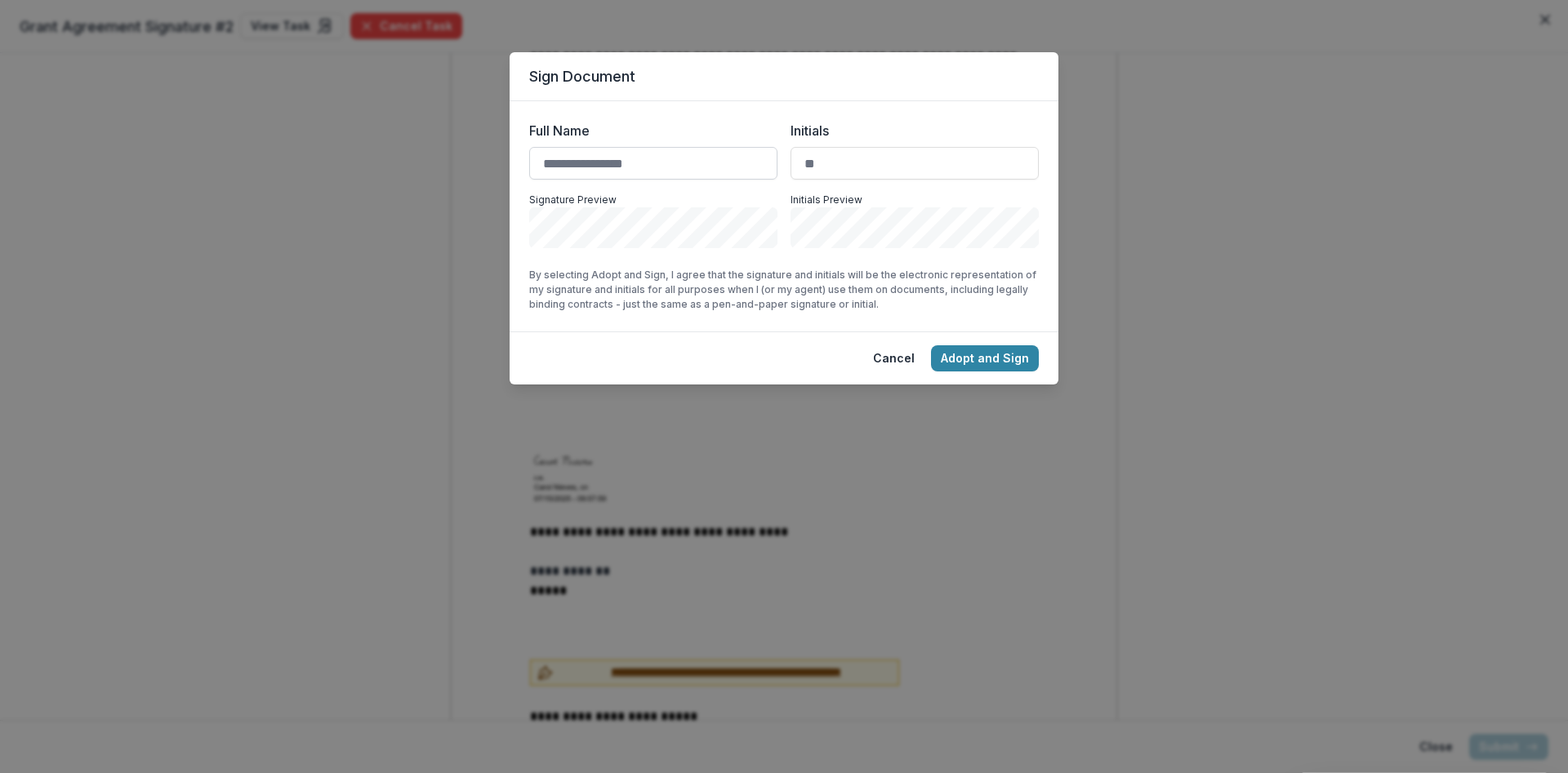 click on "Full Name" at bounding box center (653, 163) 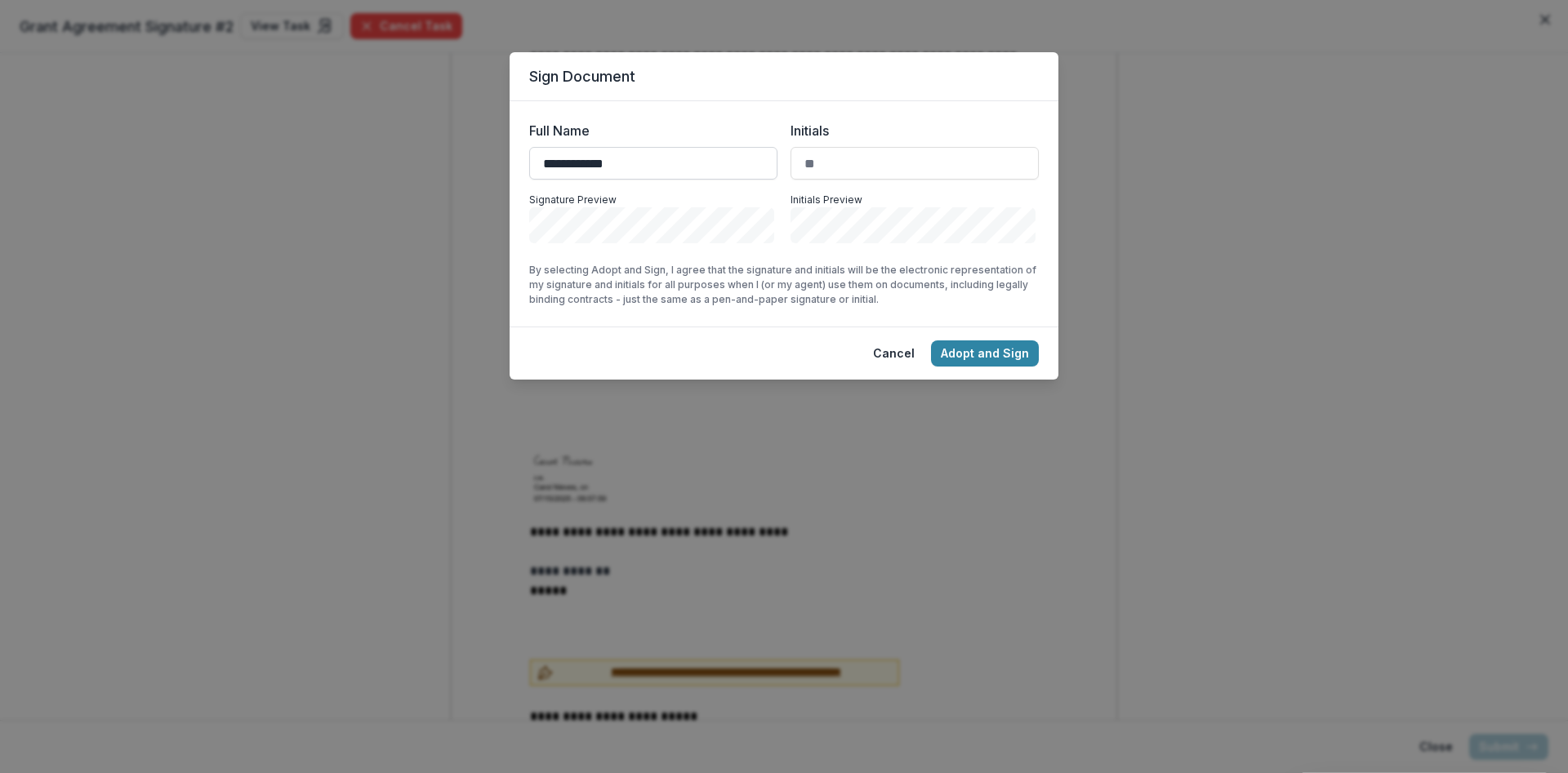 type on "**********" 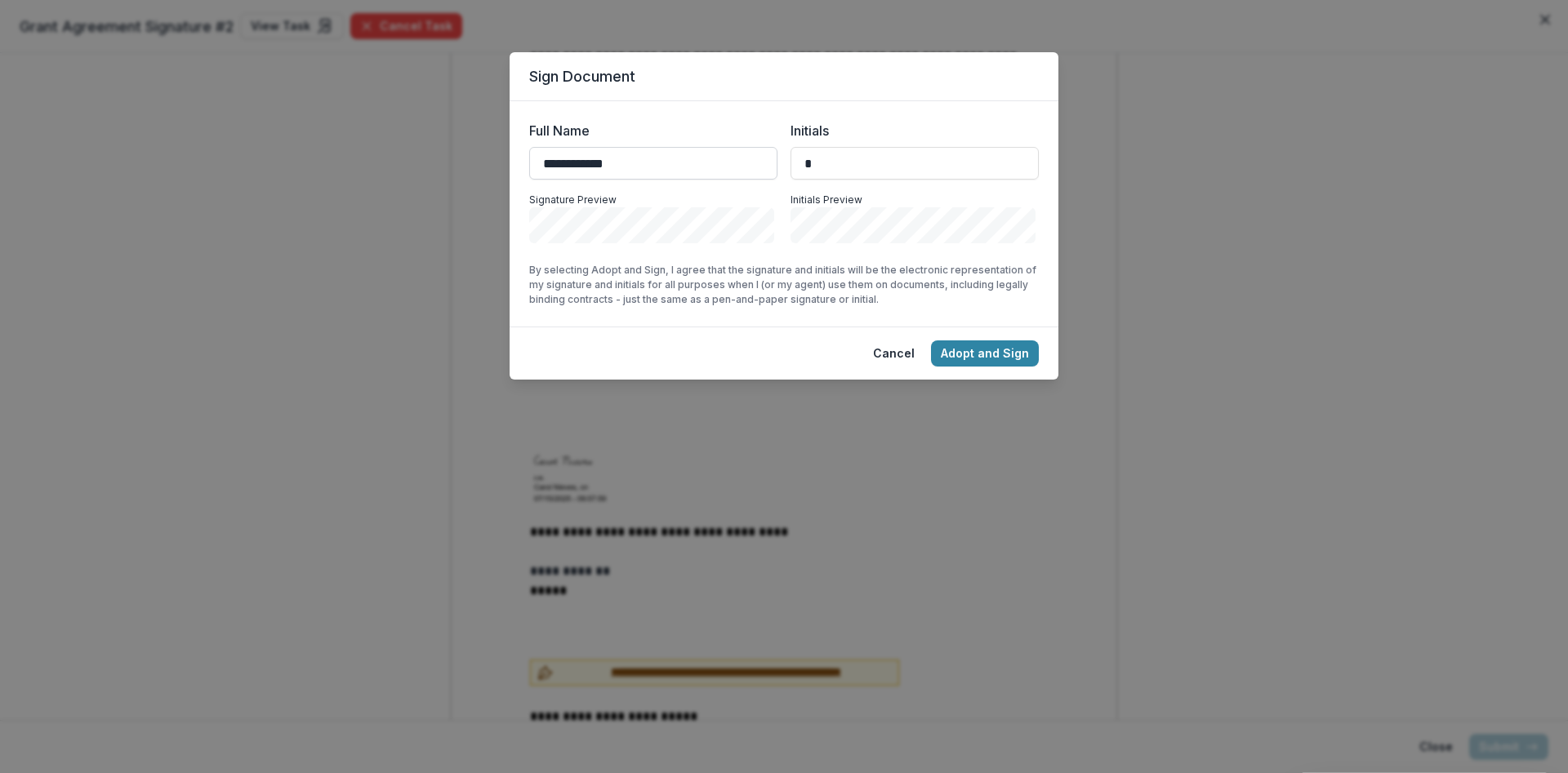 type on "**" 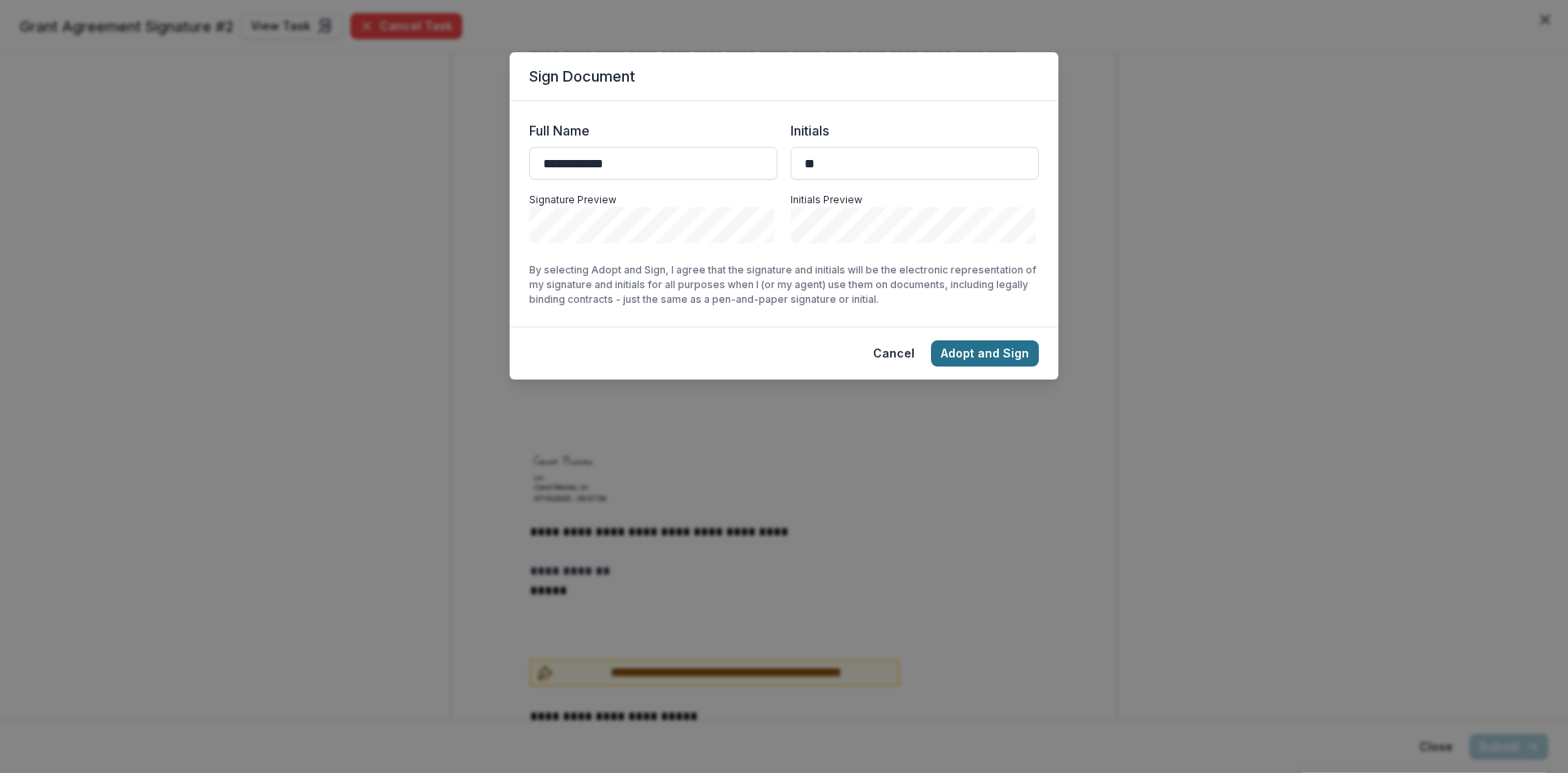 click on "Adopt and Sign" at bounding box center [985, 353] 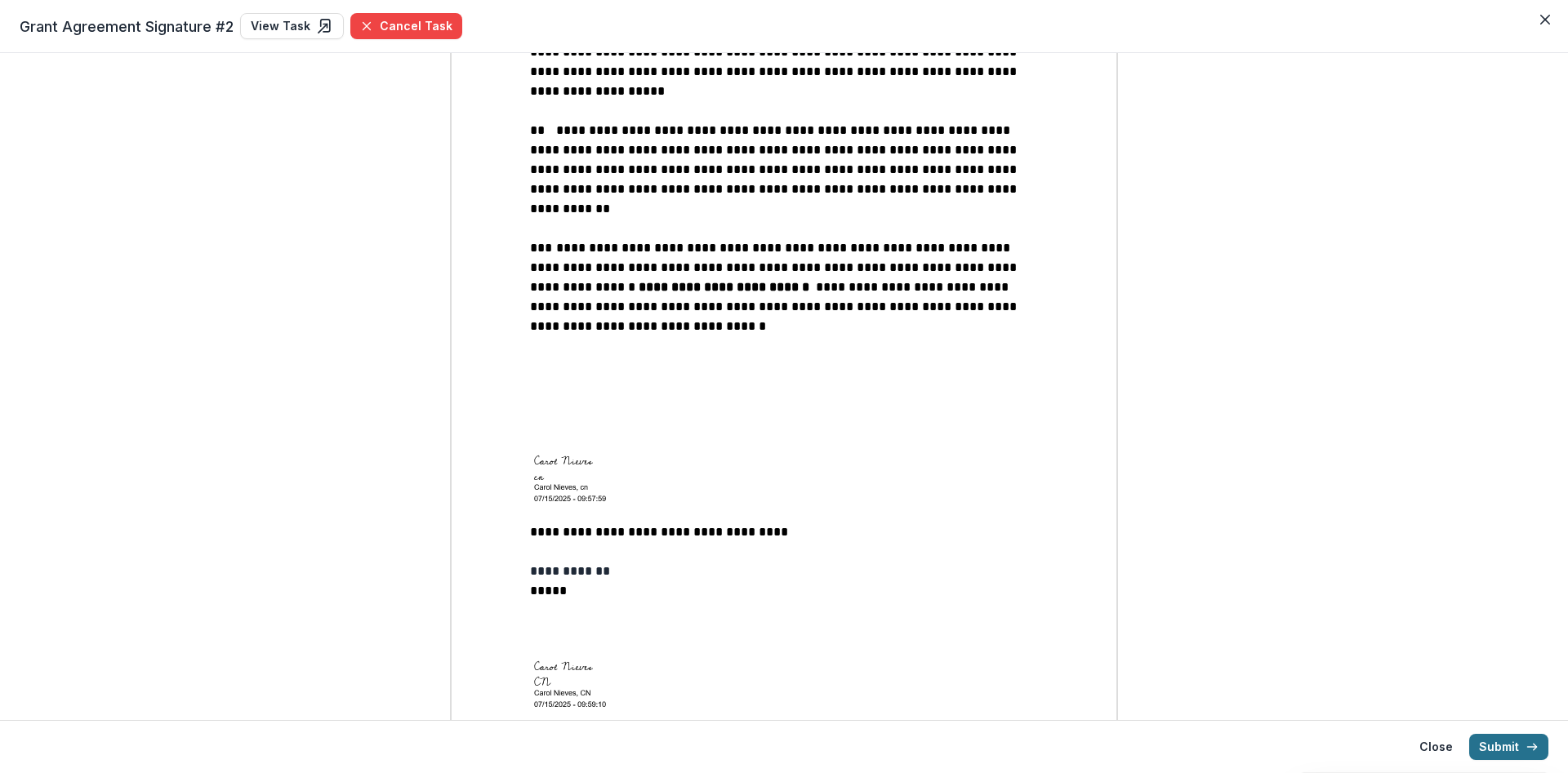 click on "Submit" at bounding box center [1508, 747] 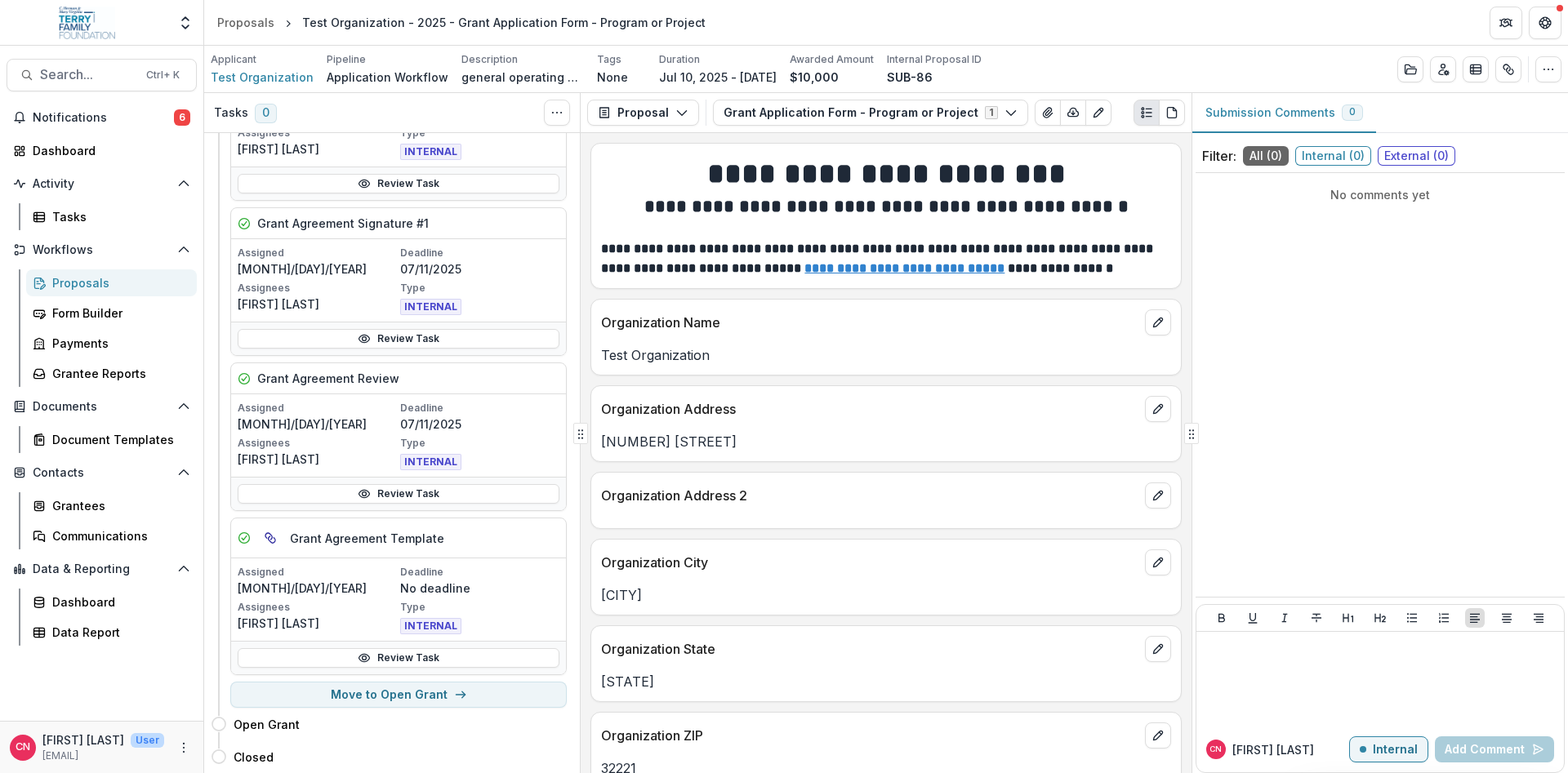 scroll, scrollTop: 0, scrollLeft: 0, axis: both 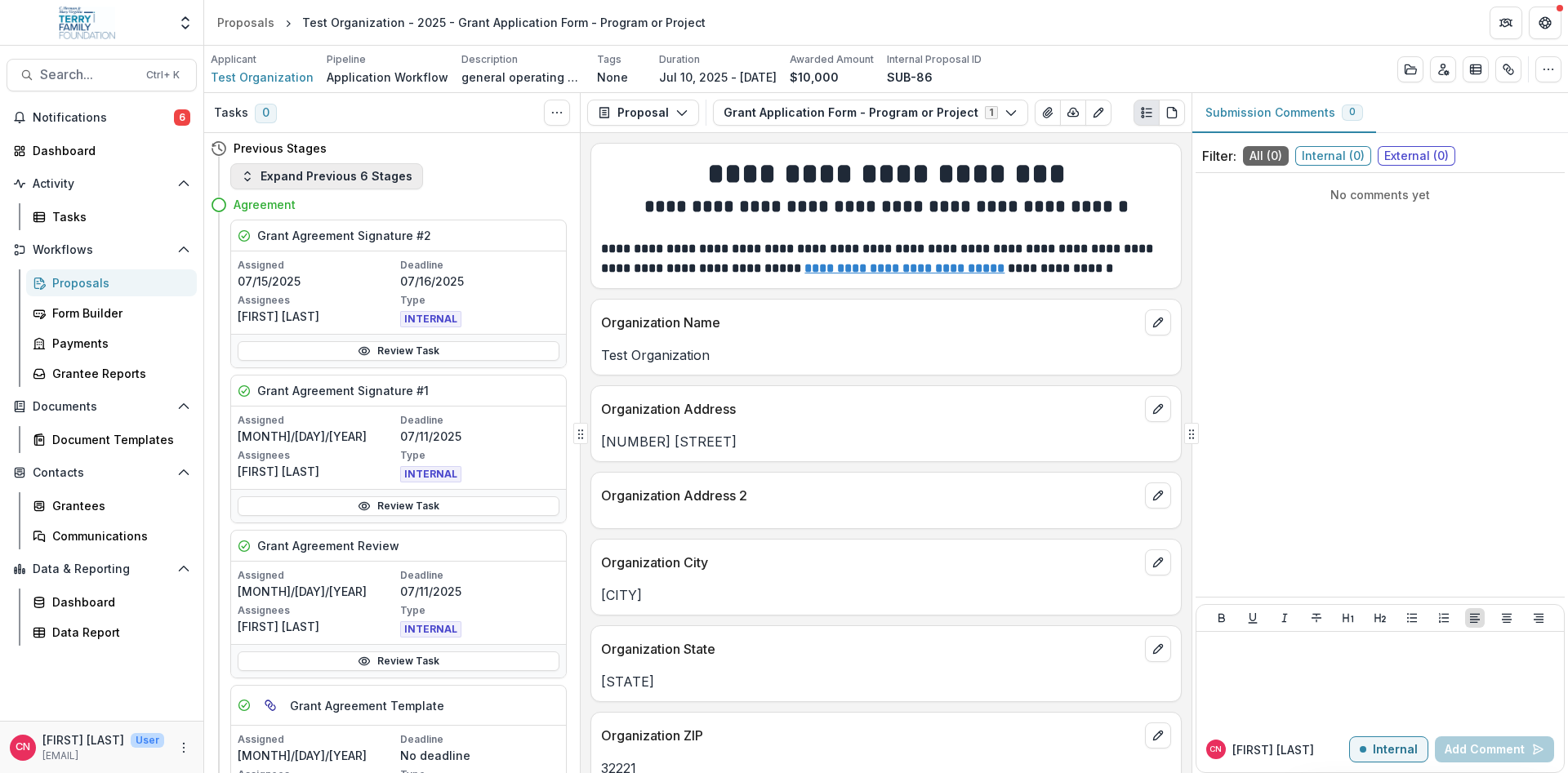 click 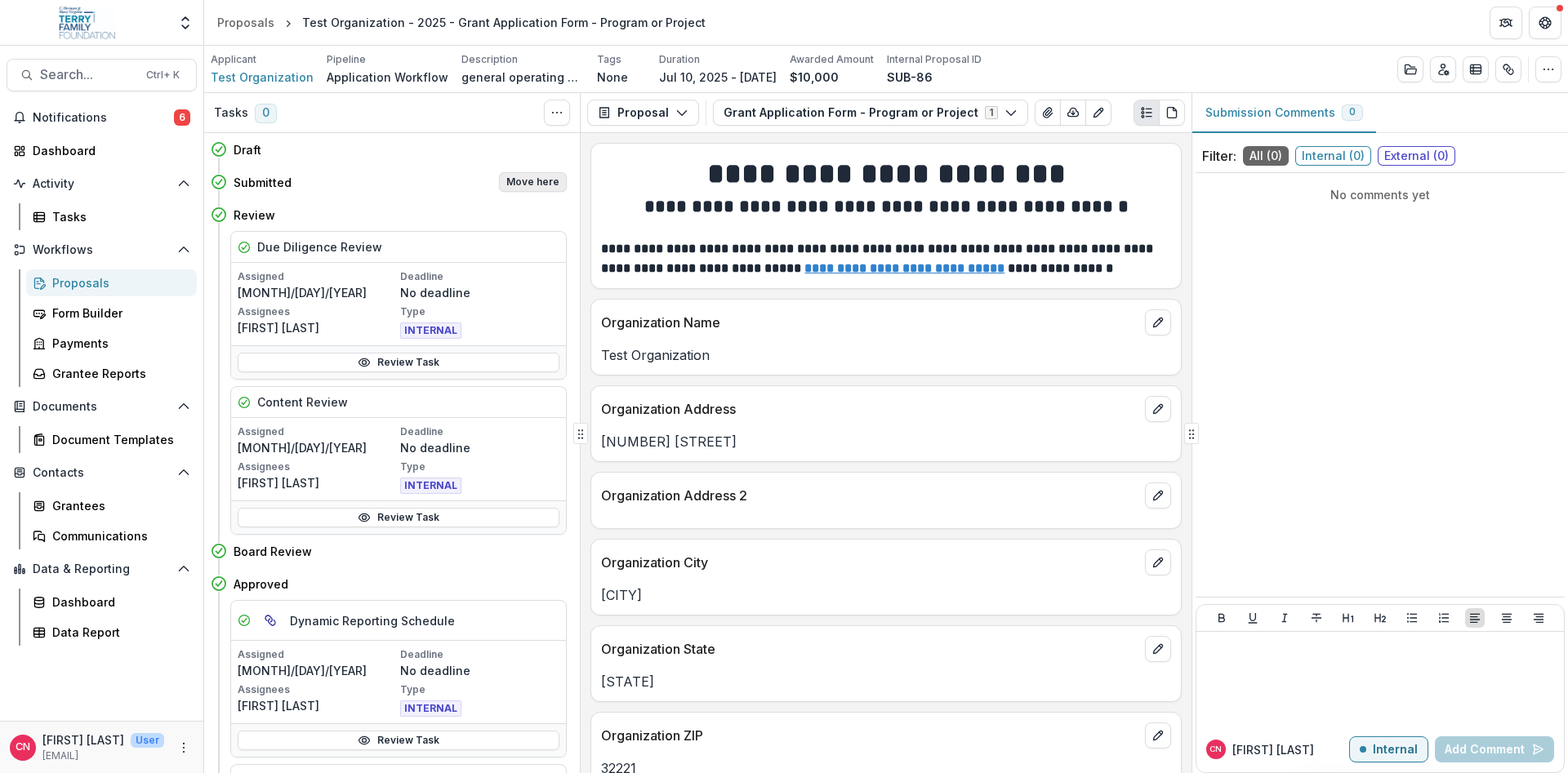 click on "Move here" at bounding box center (532, 182) 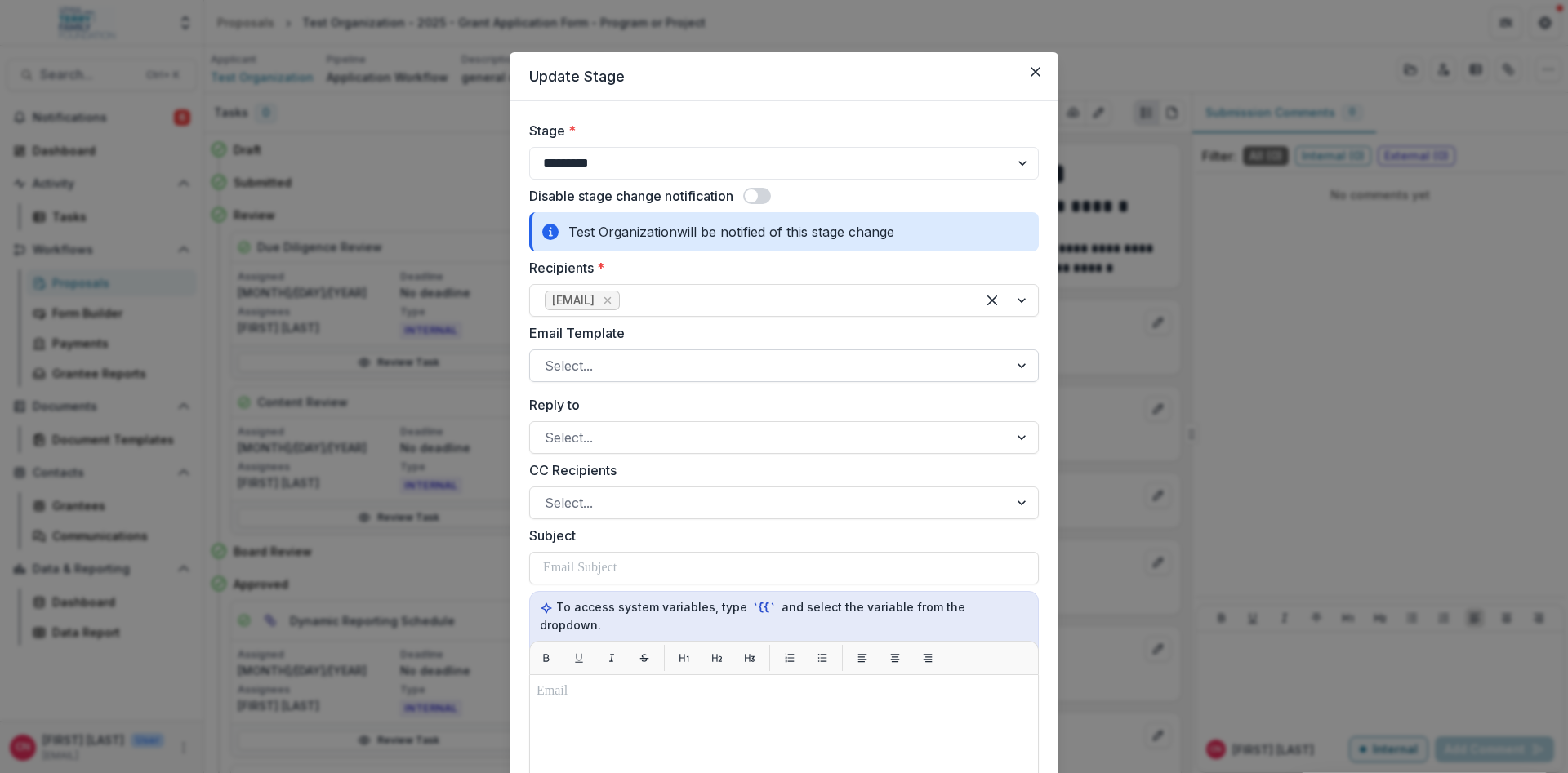 click at bounding box center [1023, 366] 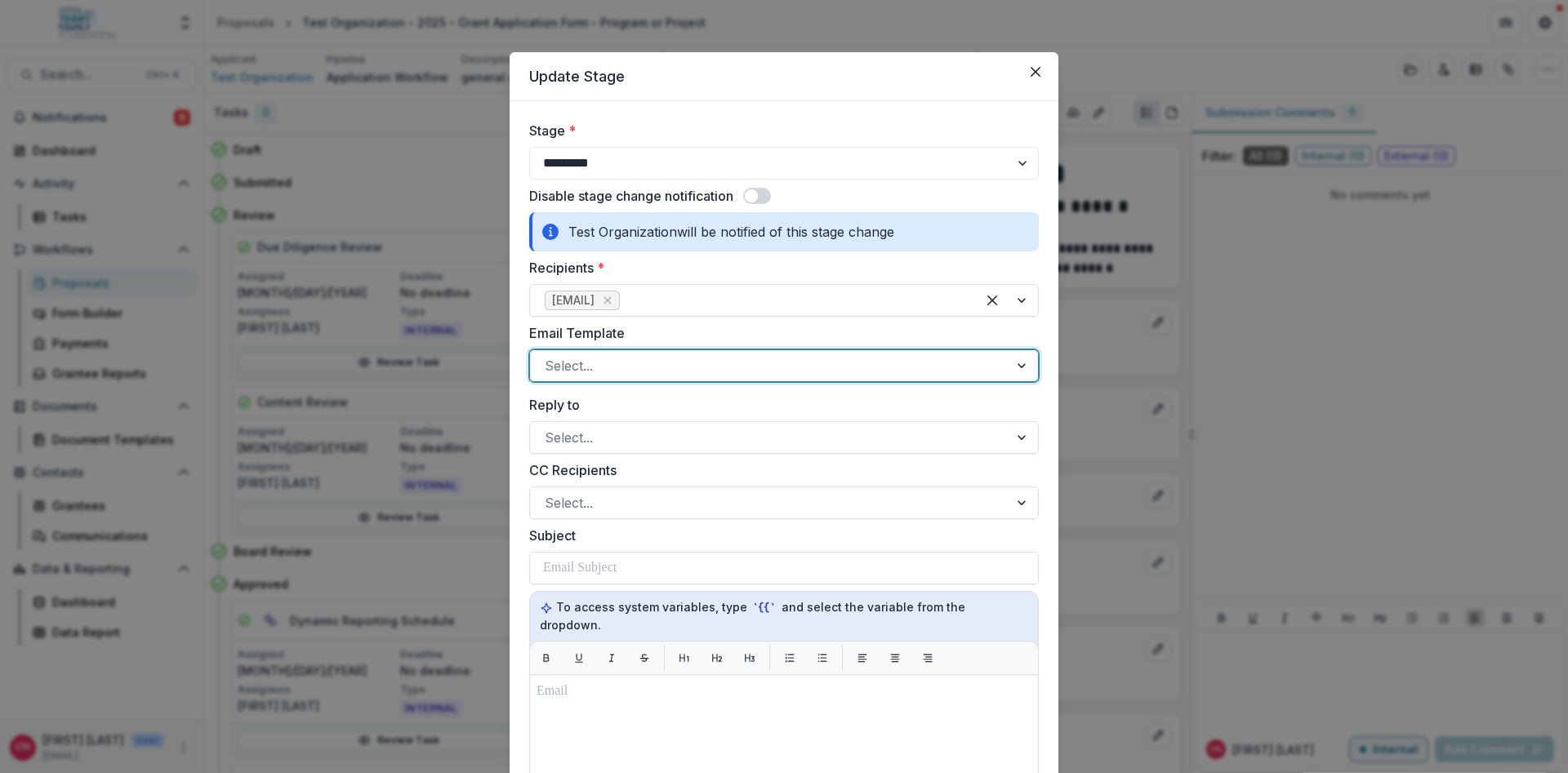 click at bounding box center [1023, 366] 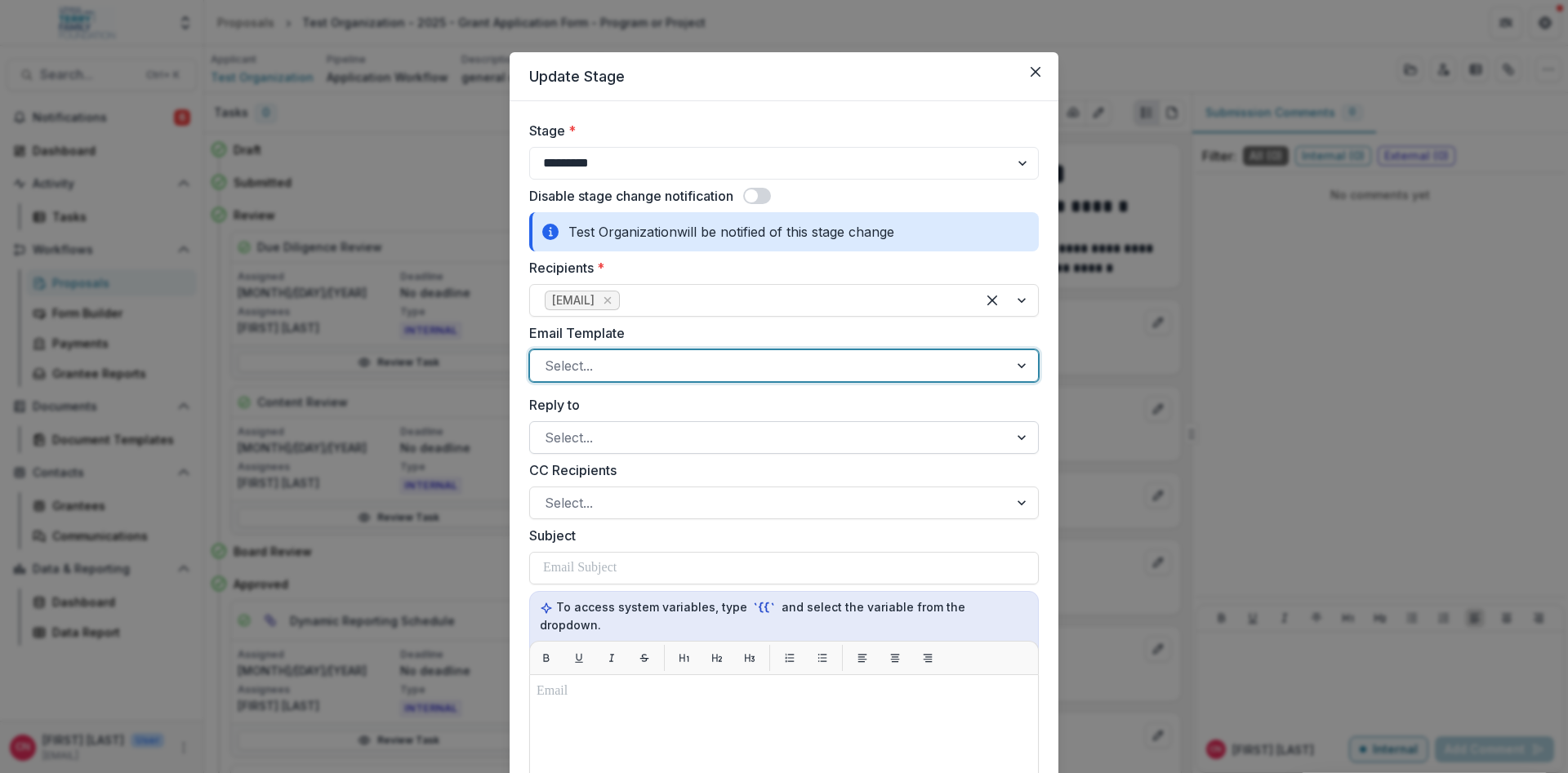 click at bounding box center (1023, 438) 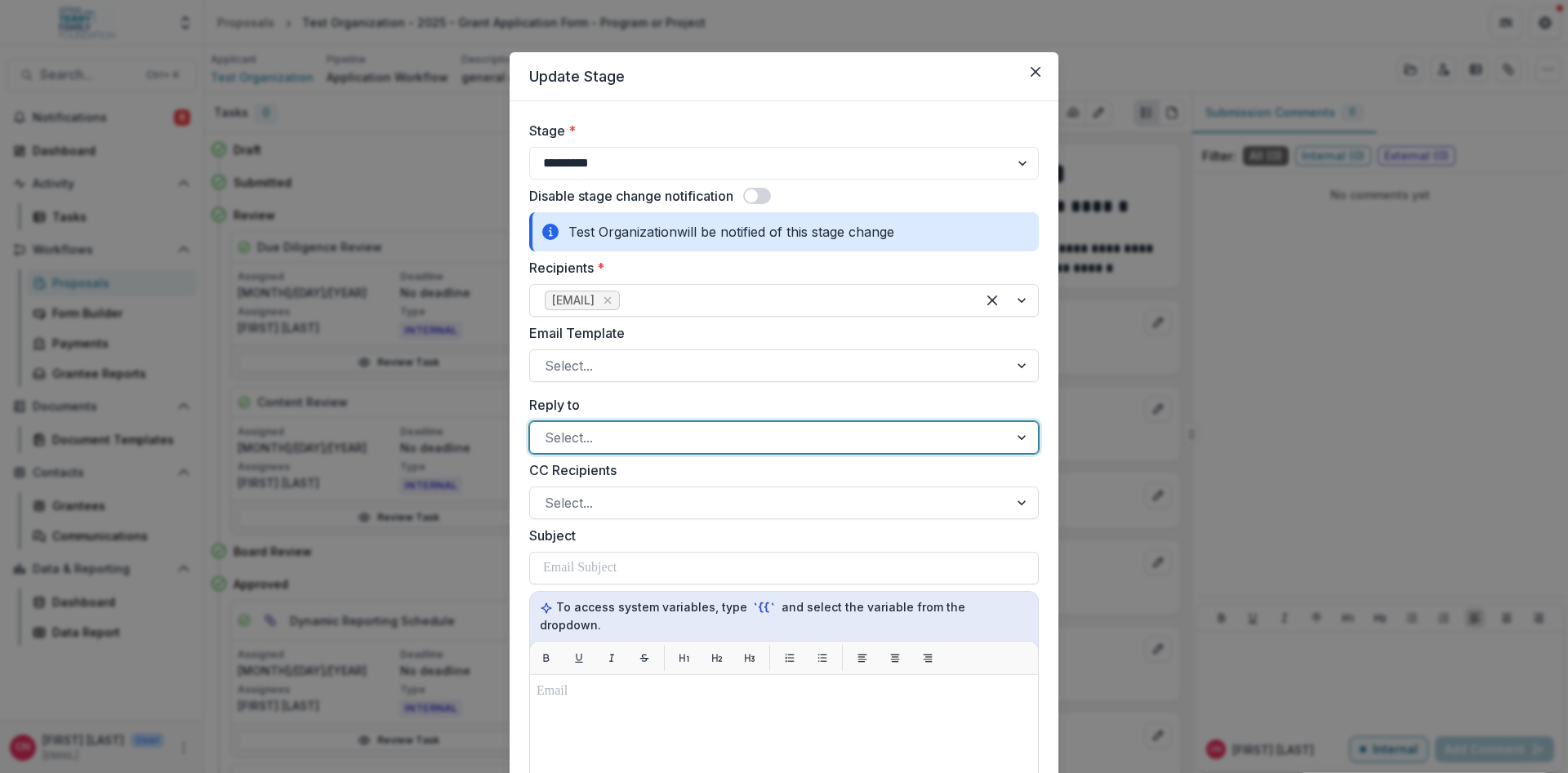 click at bounding box center (769, 438) 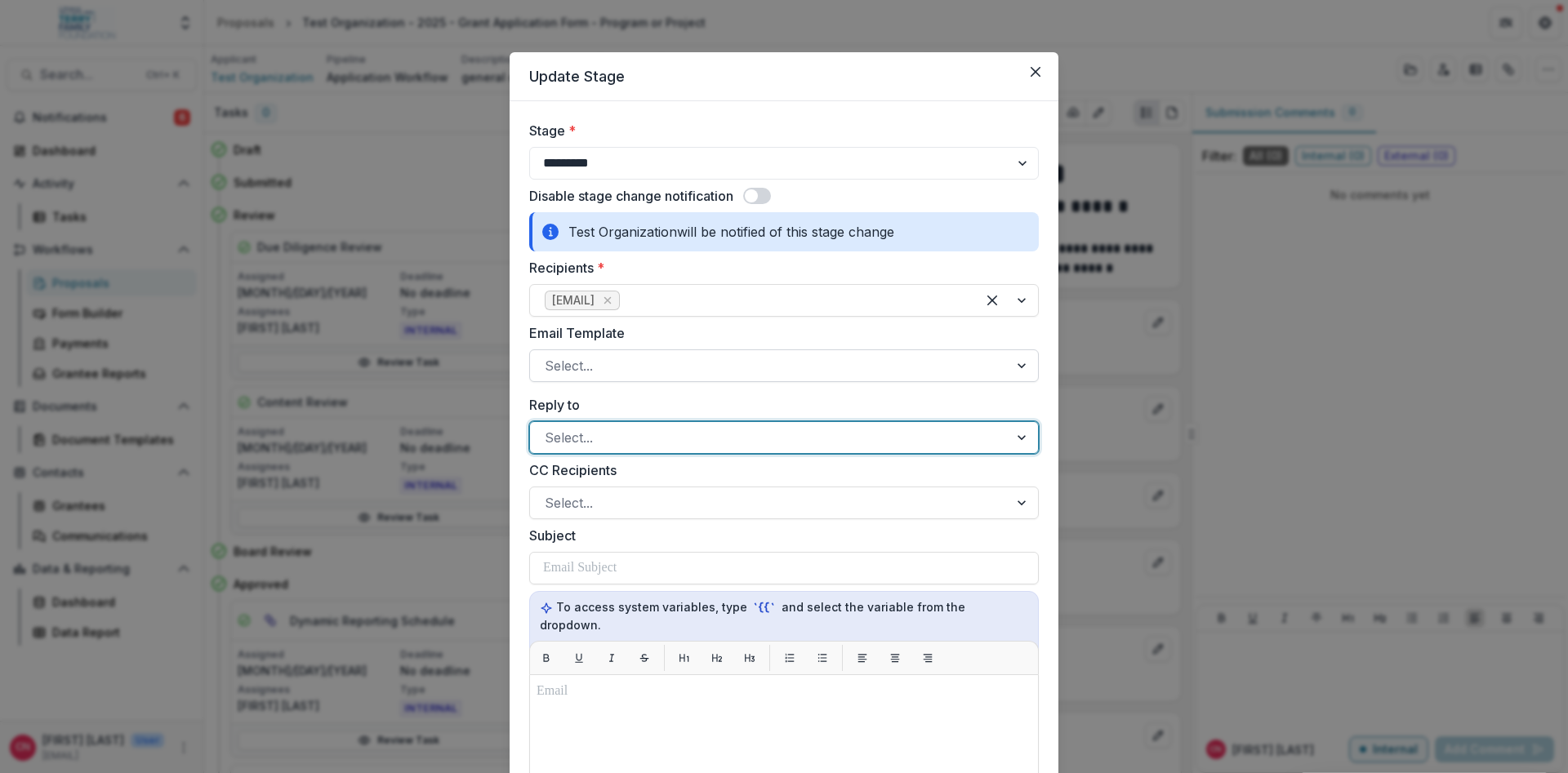 click at bounding box center (1023, 366) 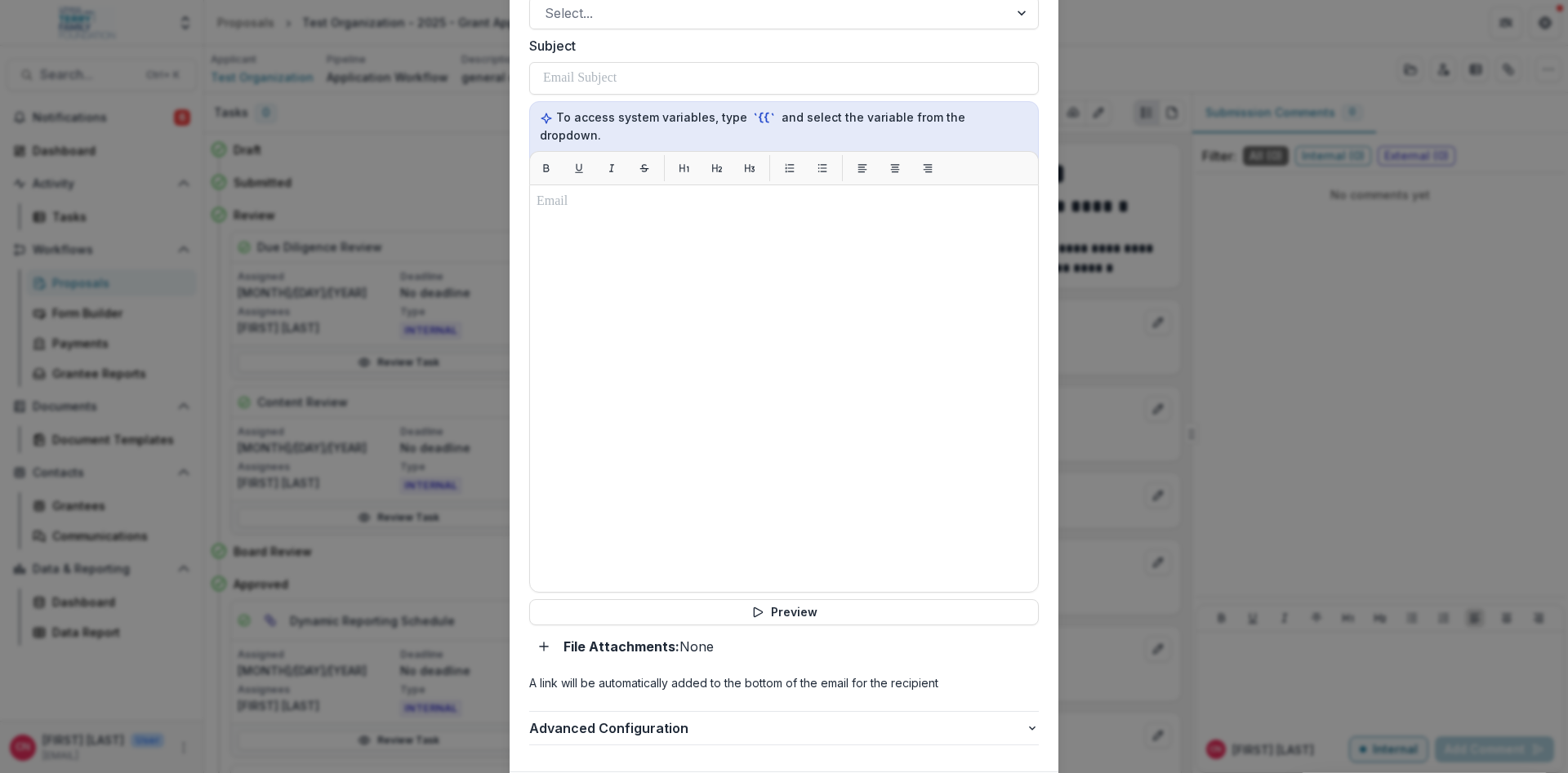 scroll, scrollTop: 0, scrollLeft: 0, axis: both 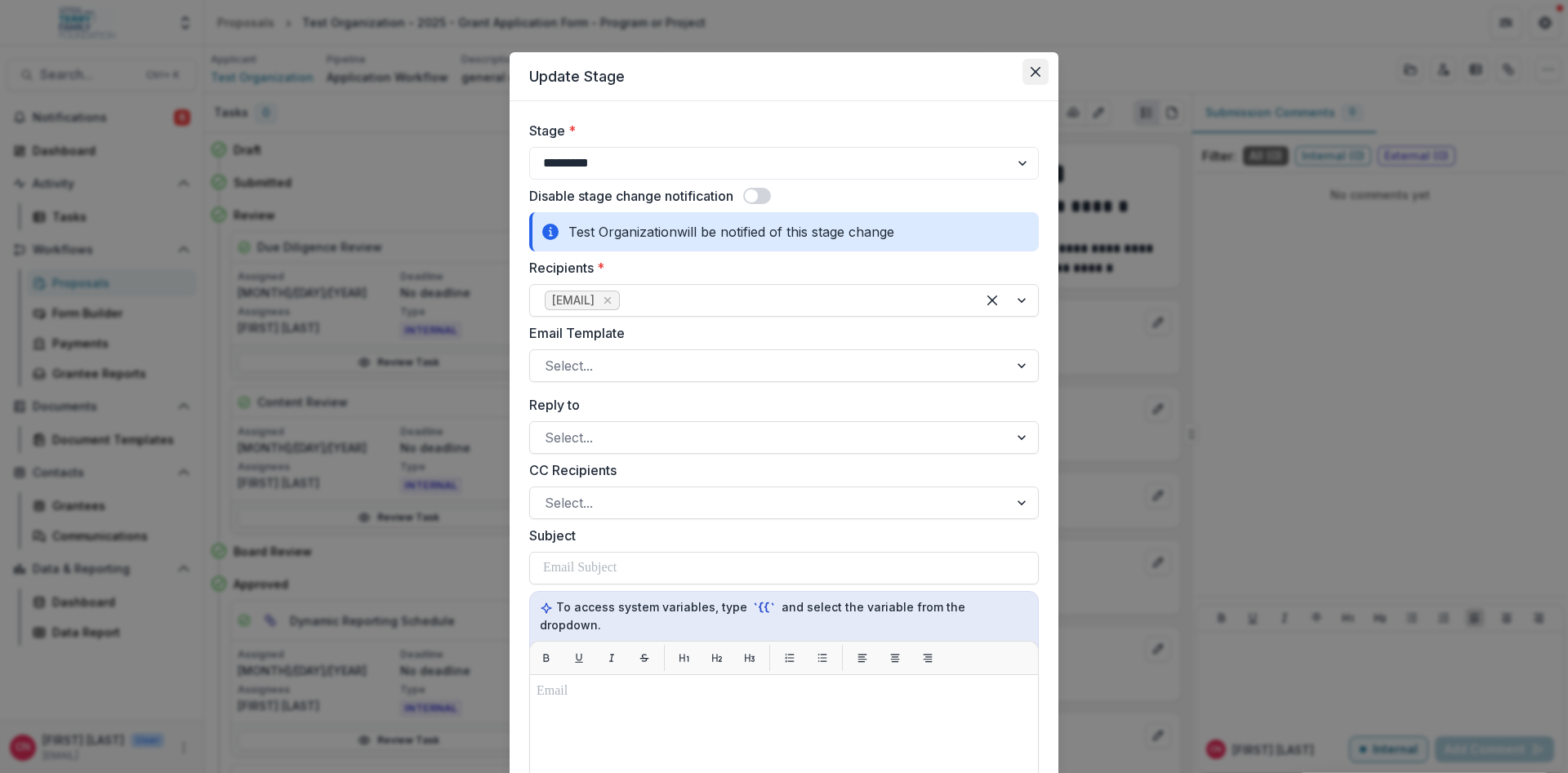 click 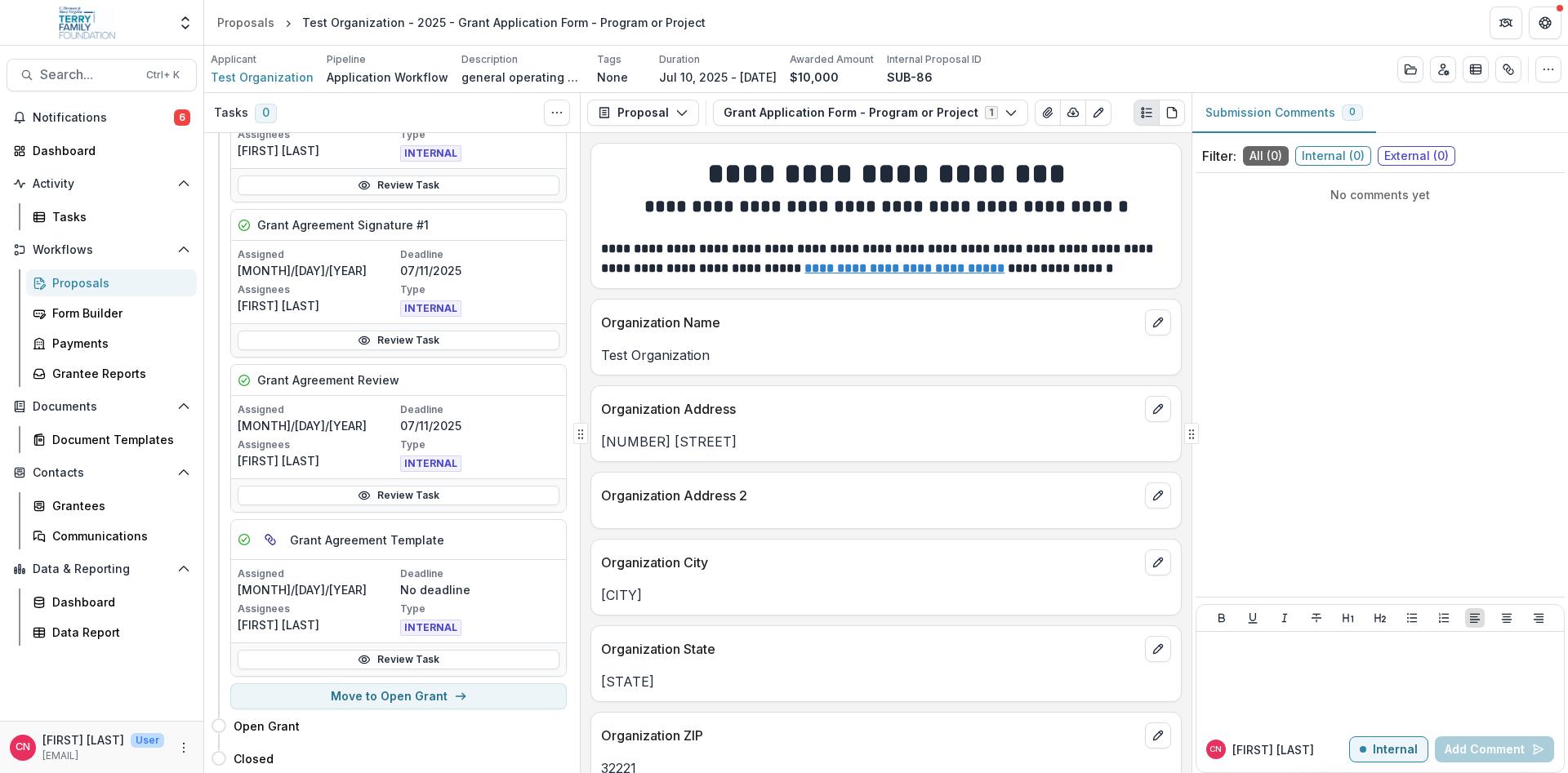 scroll, scrollTop: 988, scrollLeft: 0, axis: vertical 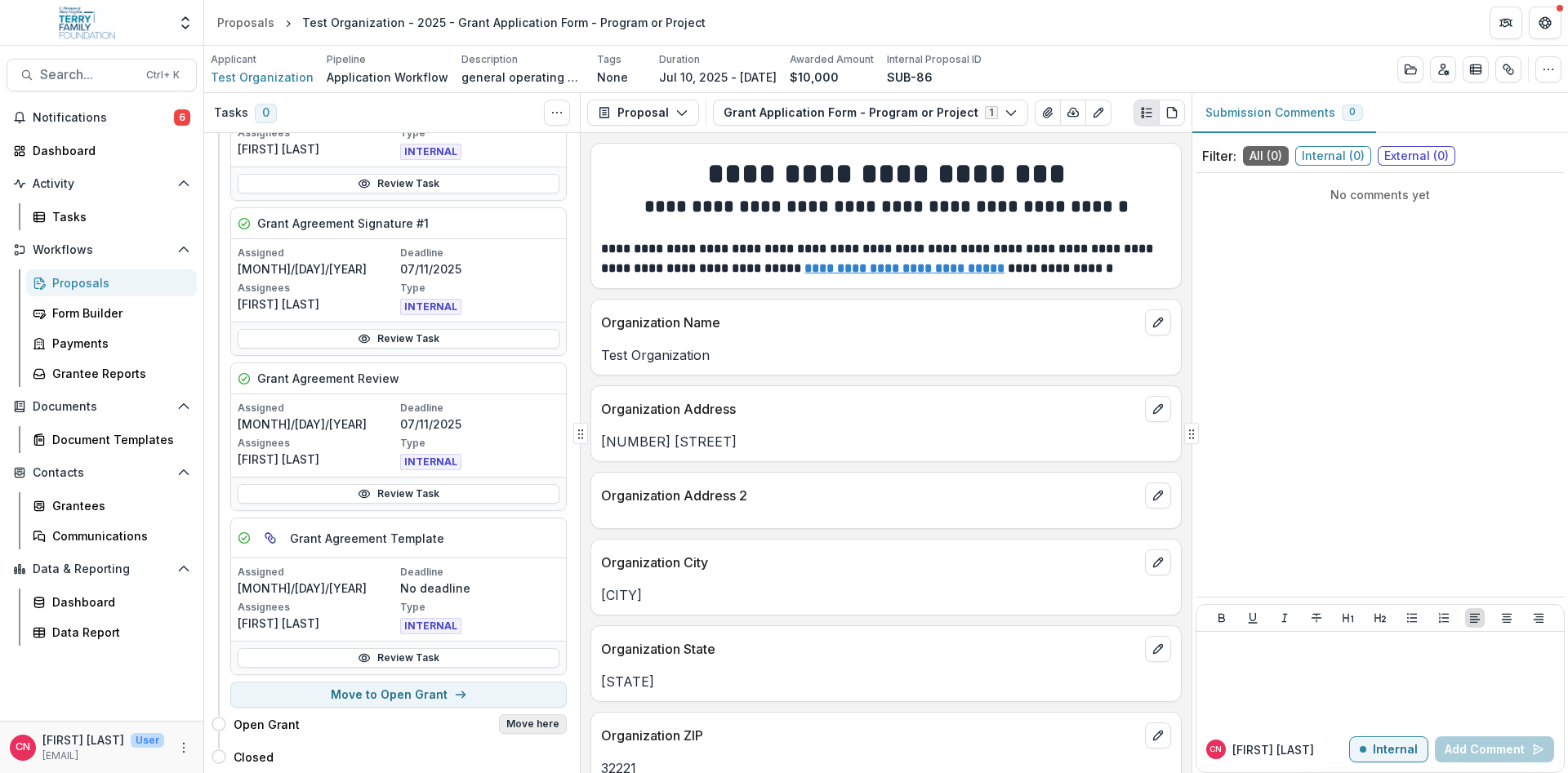 click on "Move here" at bounding box center [532, 724] 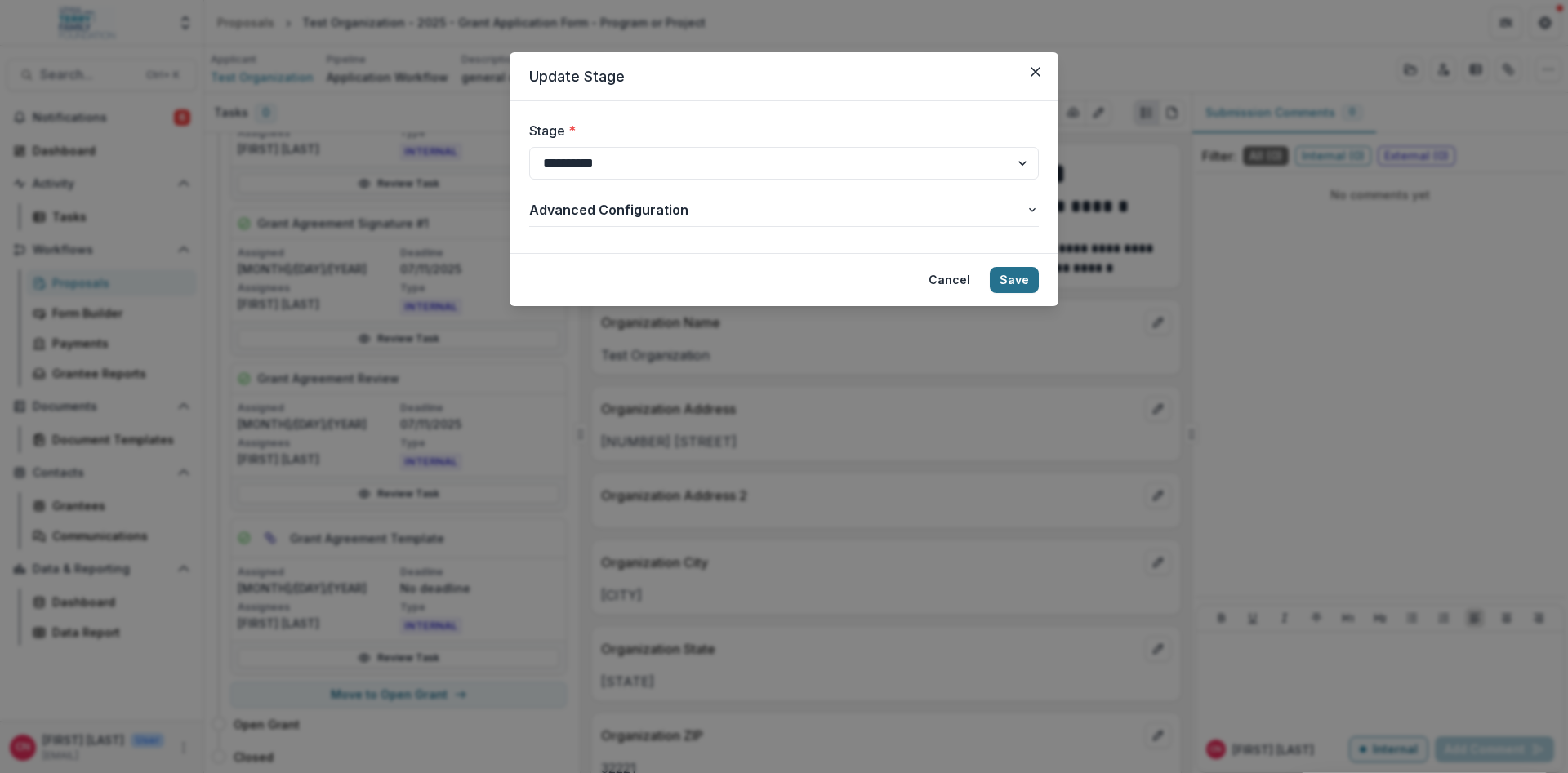 click on "Save" at bounding box center [1014, 280] 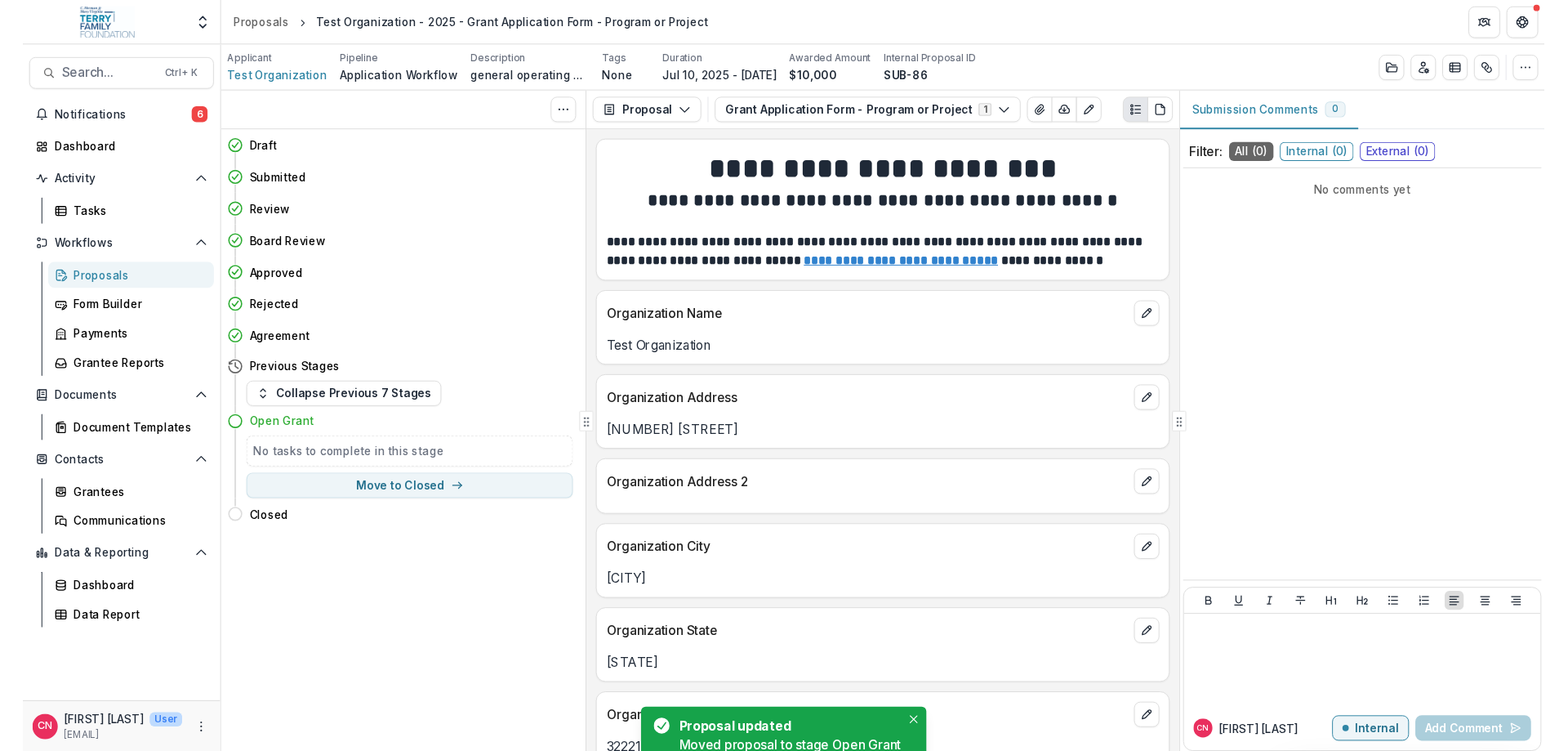 scroll, scrollTop: 0, scrollLeft: 0, axis: both 